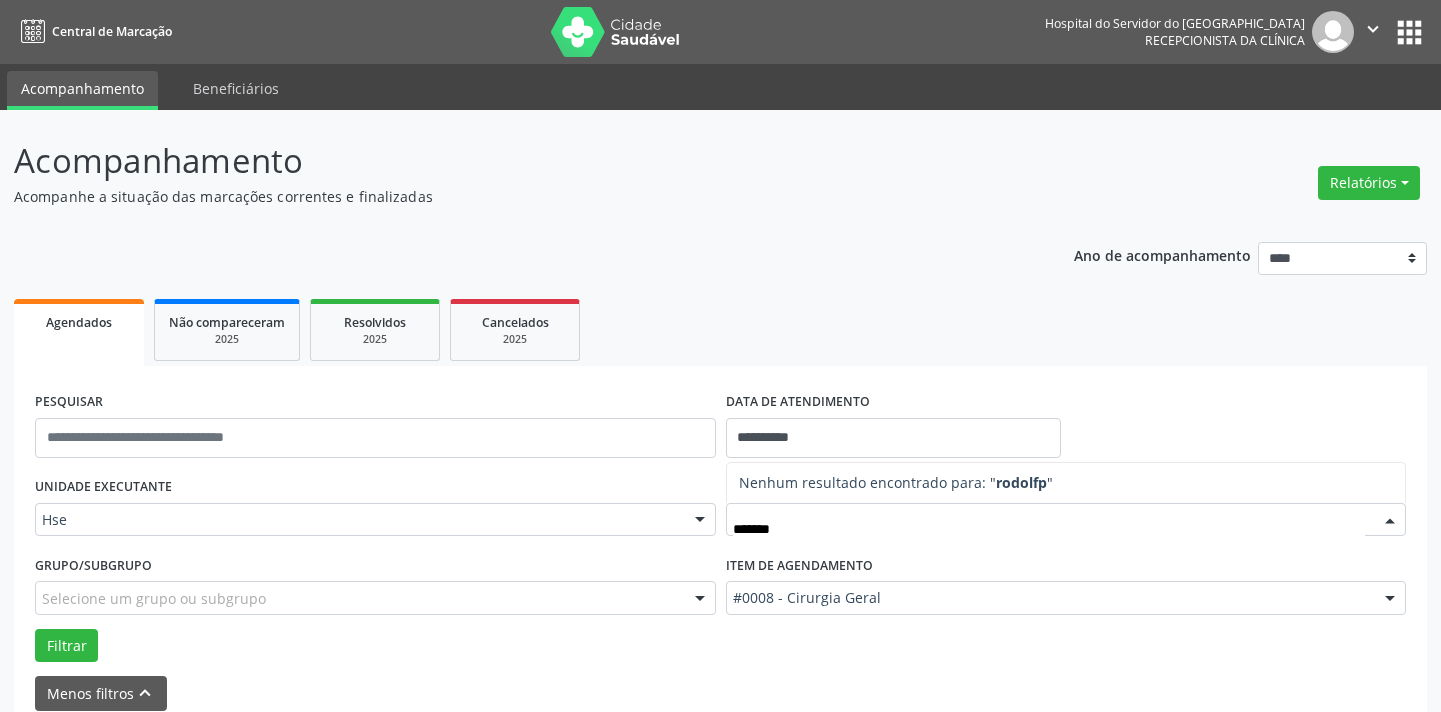scroll, scrollTop: 95, scrollLeft: 0, axis: vertical 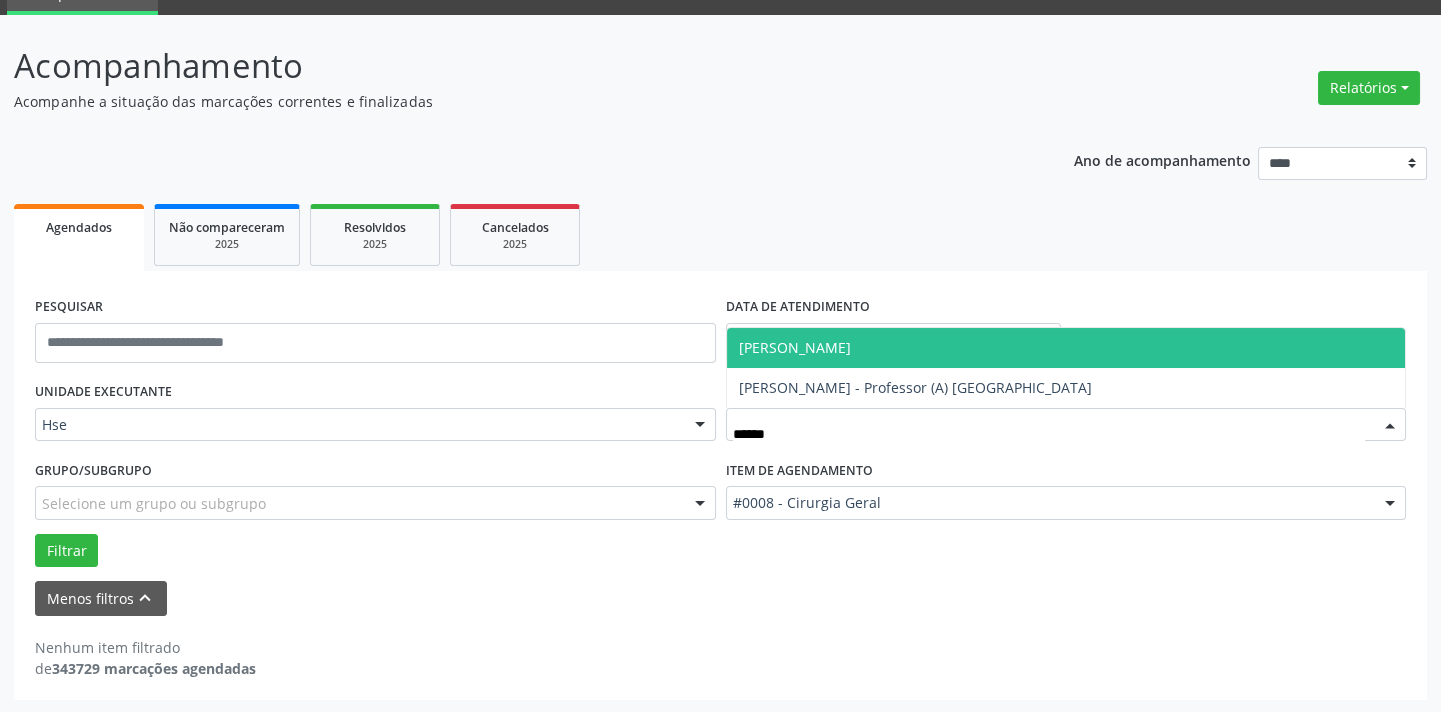 type on "*******" 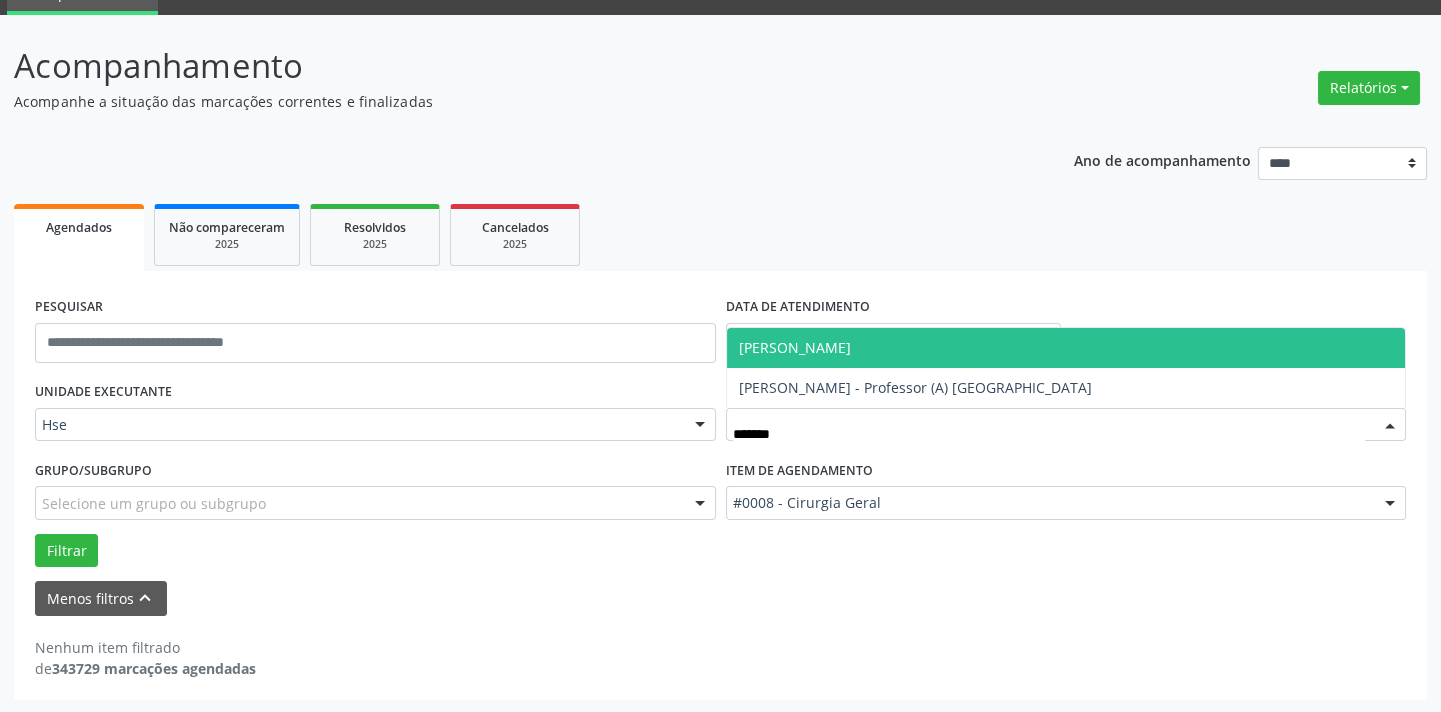 click on "[PERSON_NAME]" at bounding box center [1066, 348] 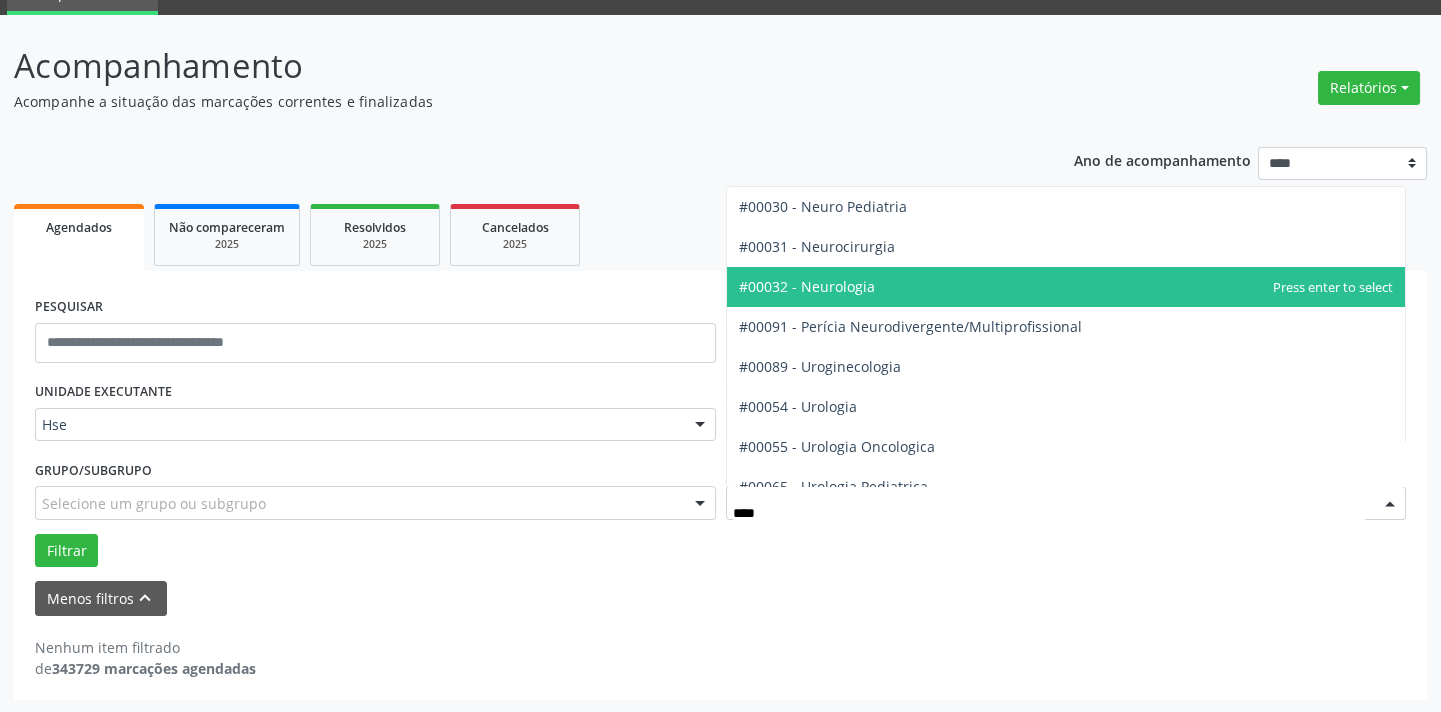 type on "*****" 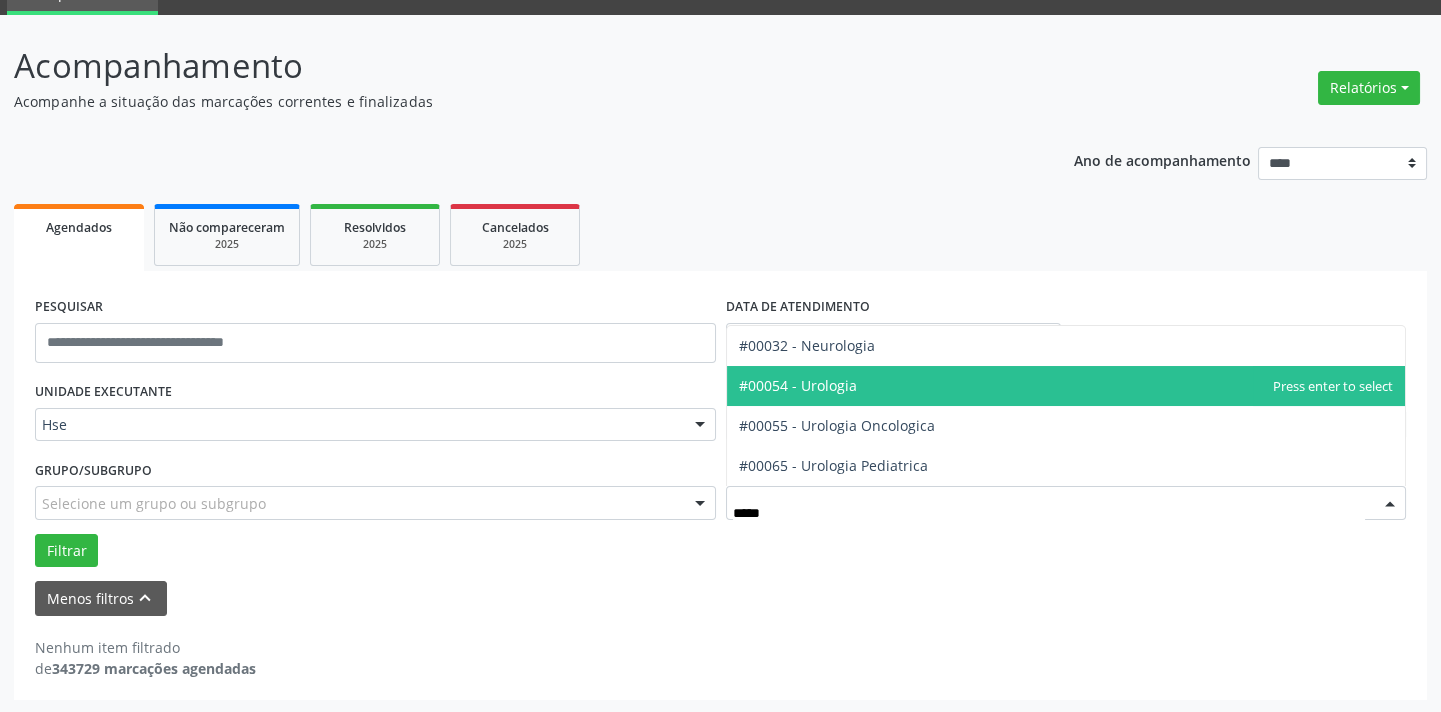 click on "#00054 - Urologia" at bounding box center (798, 385) 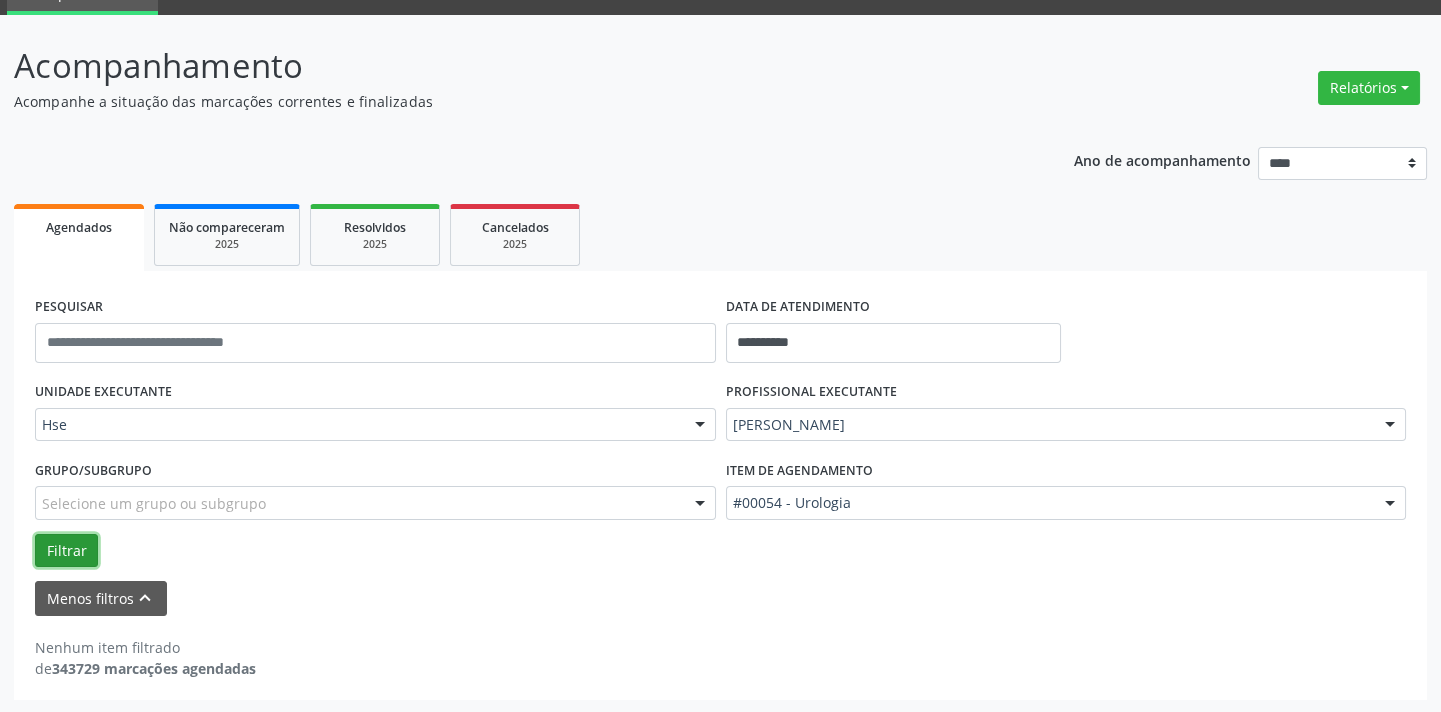 click on "Filtrar" at bounding box center (66, 551) 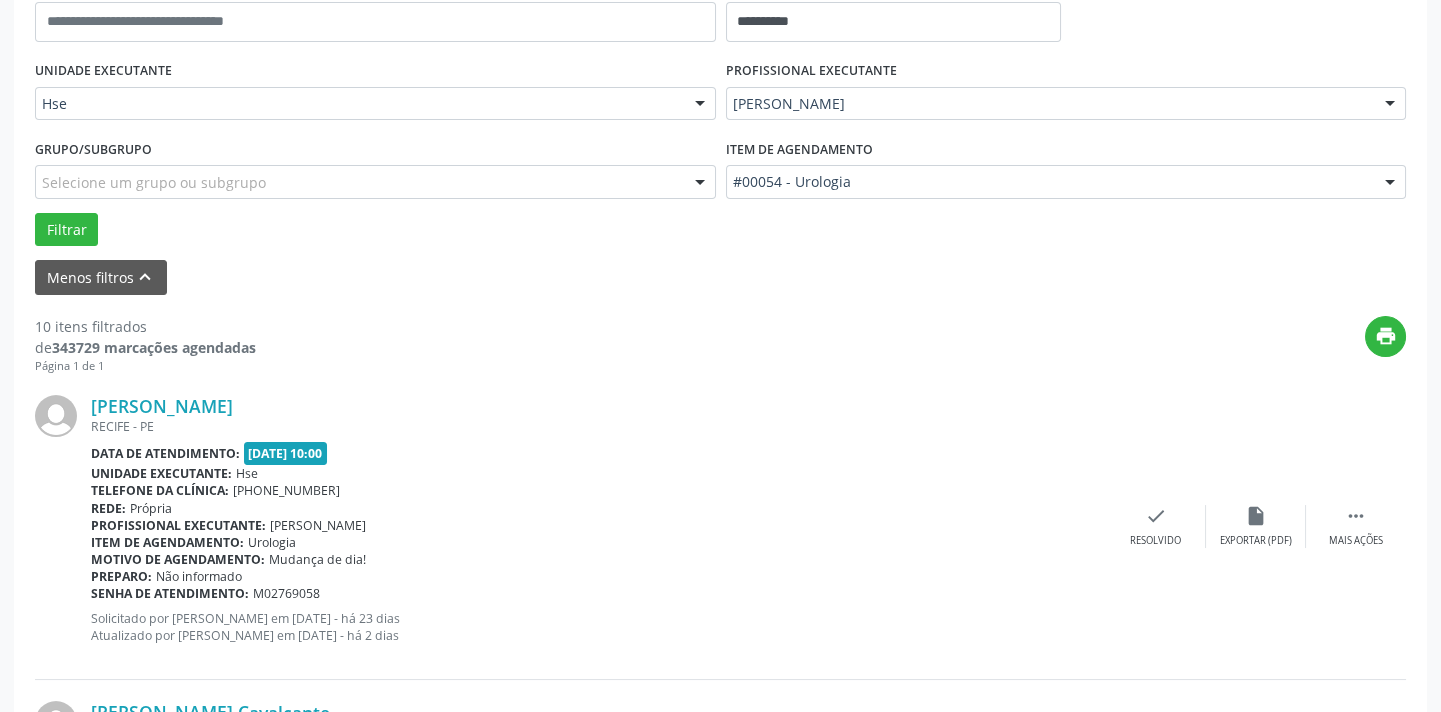 scroll, scrollTop: 432, scrollLeft: 0, axis: vertical 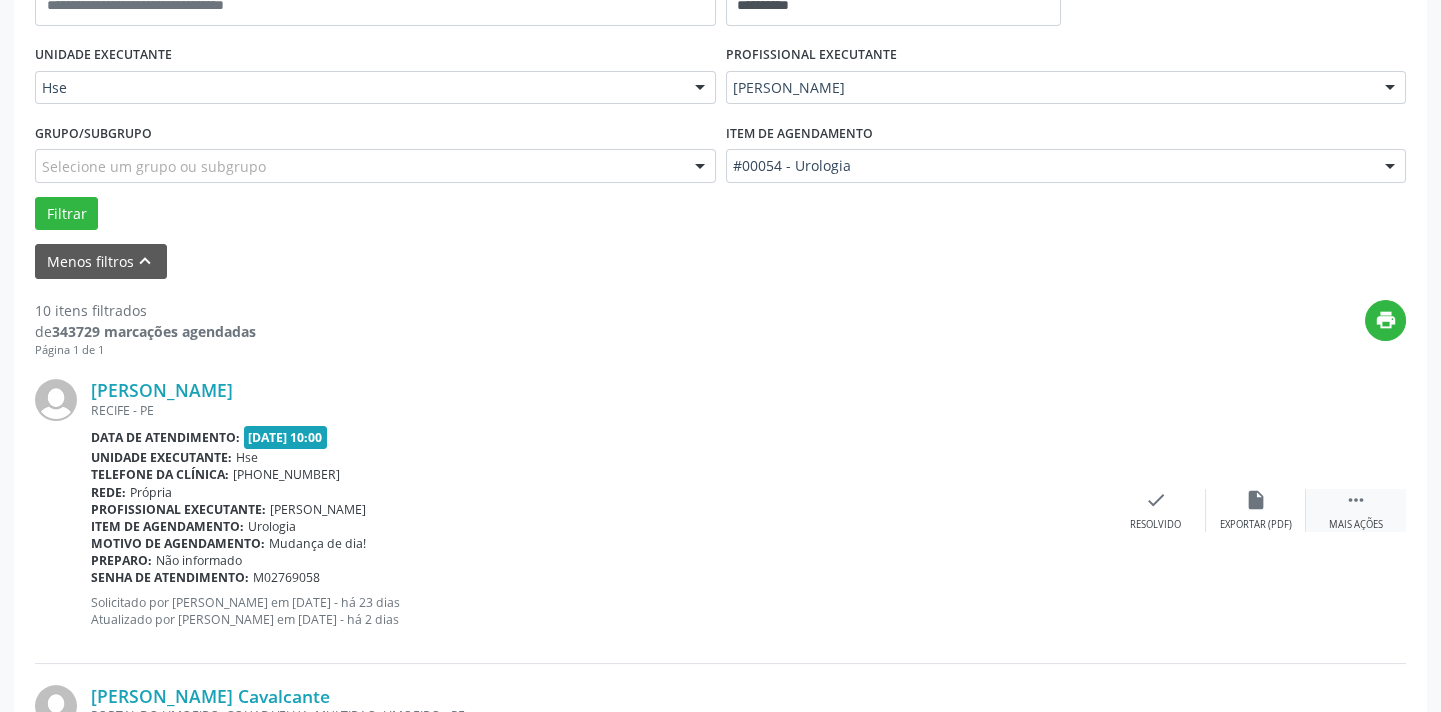 drag, startPoint x: 1340, startPoint y: 489, endPoint x: 1331, endPoint y: 501, distance: 15 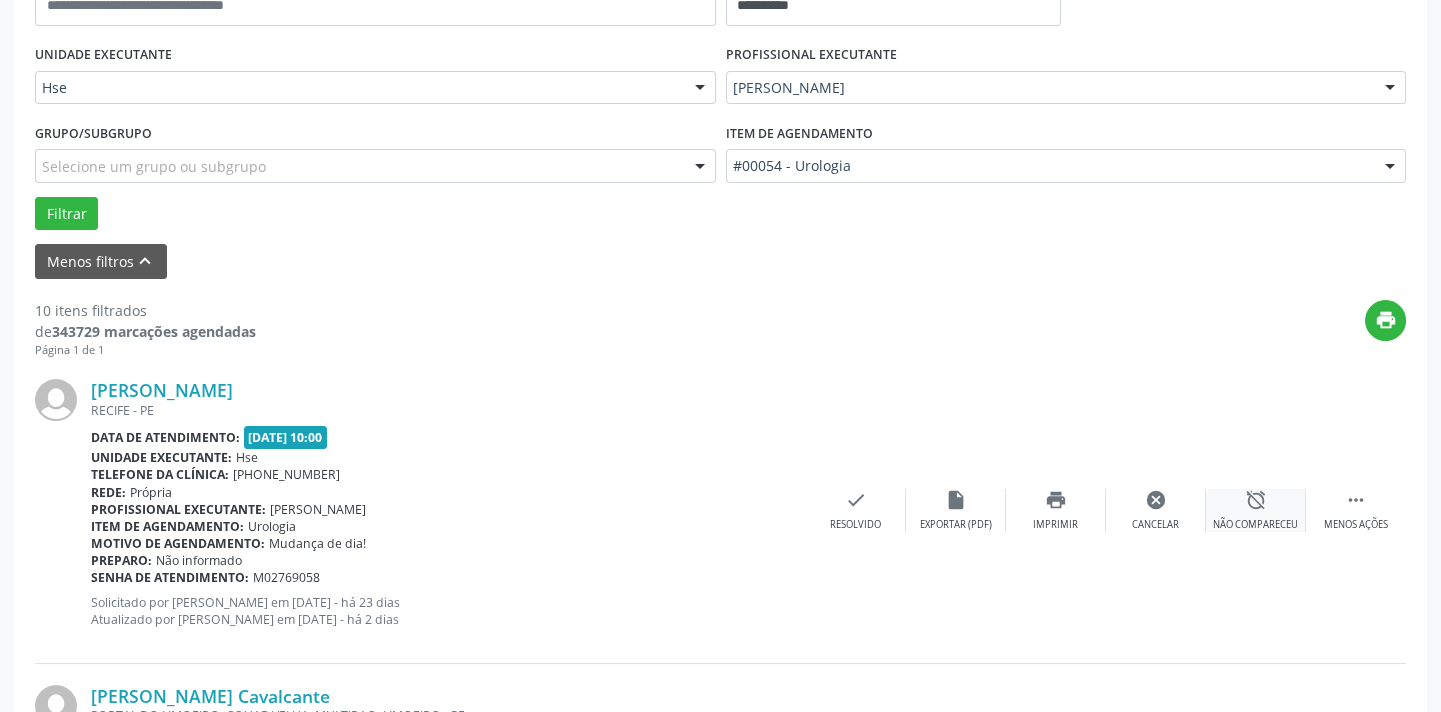 drag, startPoint x: 1320, startPoint y: 502, endPoint x: 1279, endPoint y: 510, distance: 41.773197 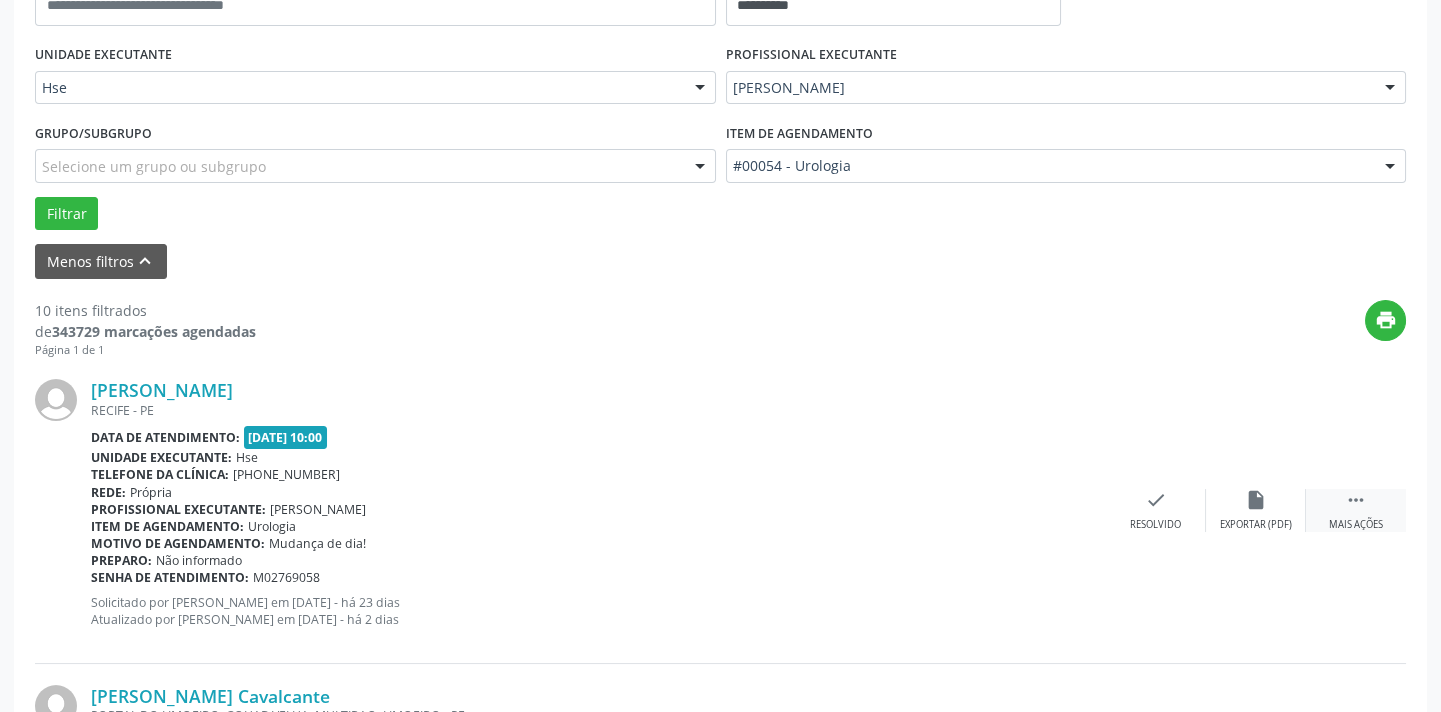 click on "" at bounding box center (1356, 500) 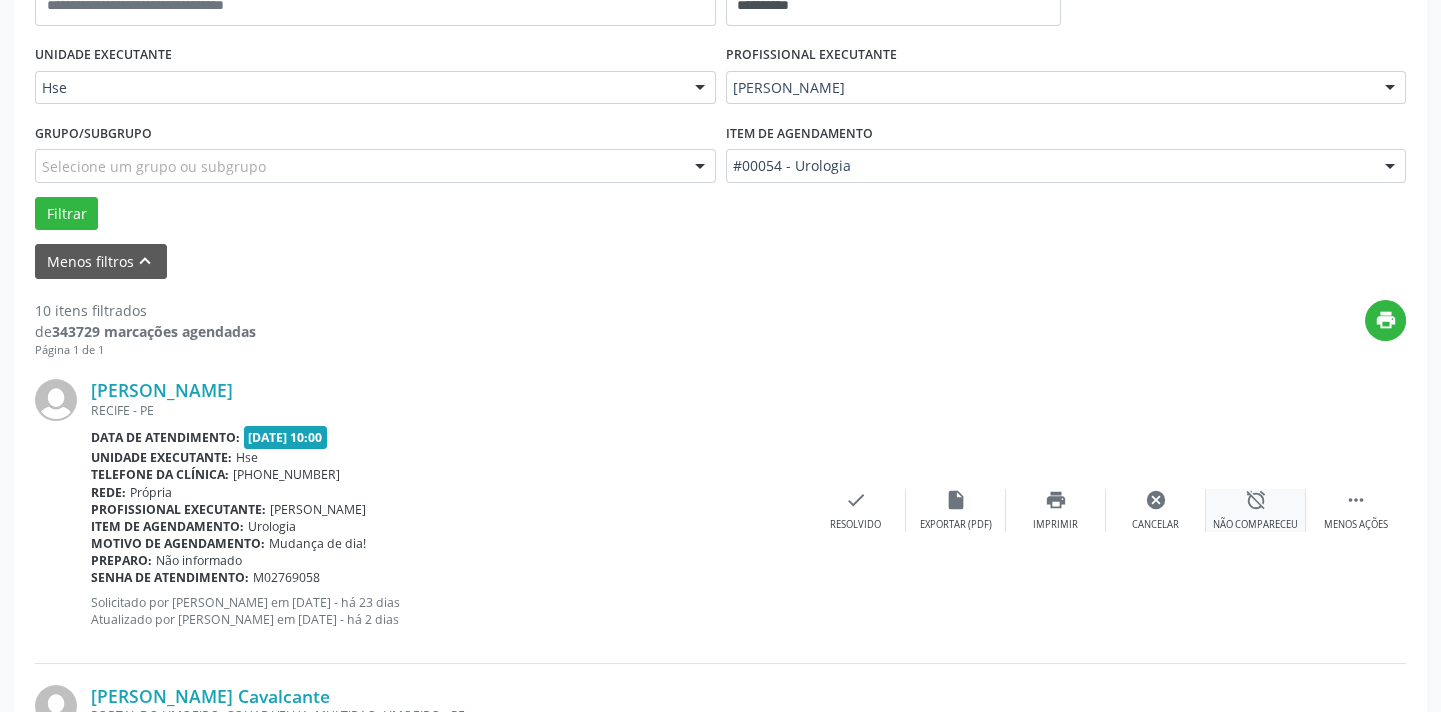 click on "alarm_off" at bounding box center [1256, 500] 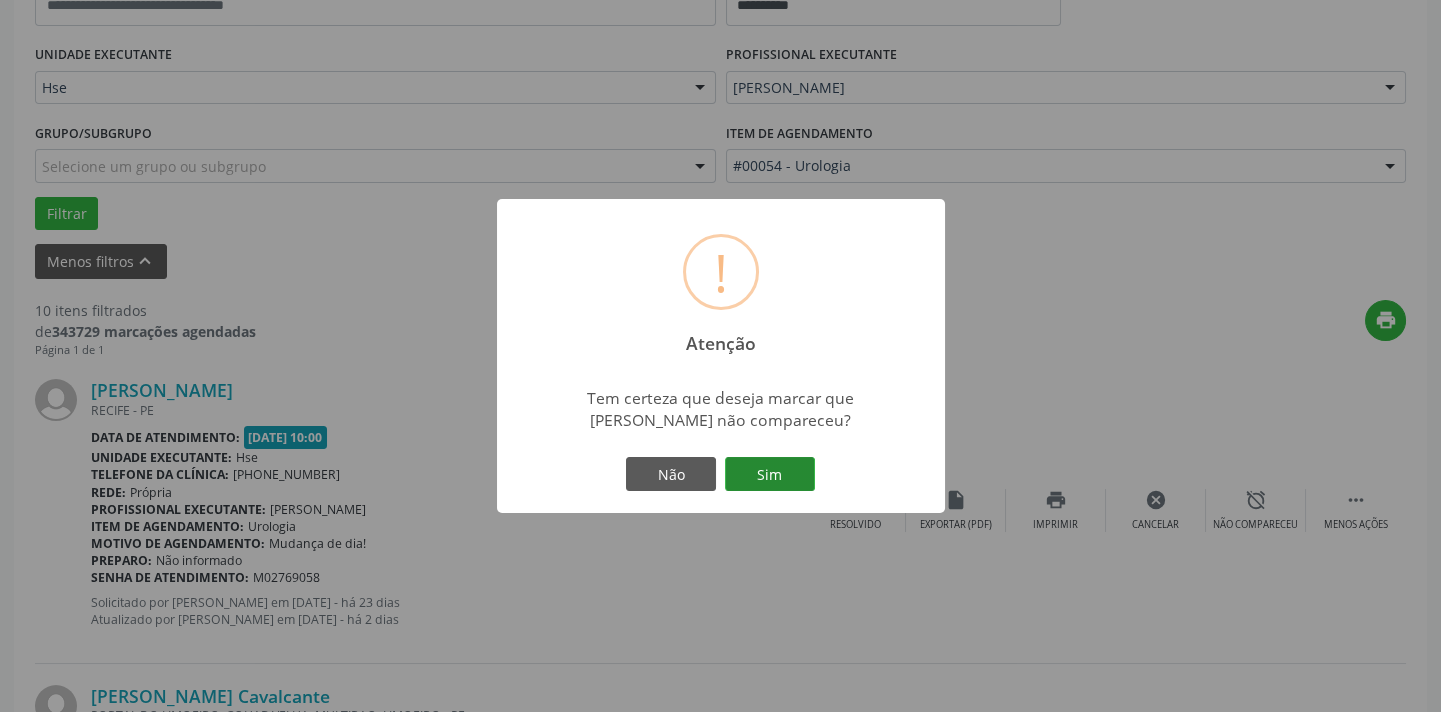 click on "Sim" at bounding box center [770, 474] 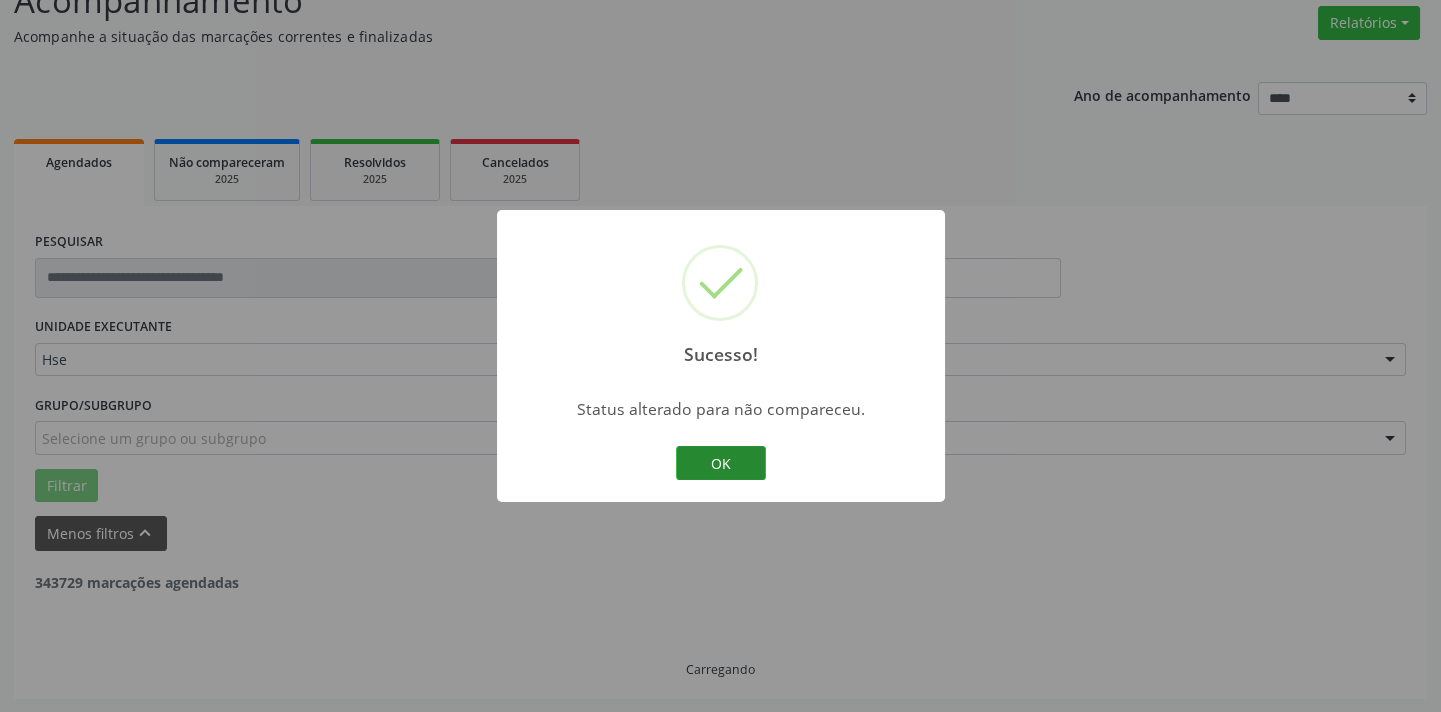 click on "OK" at bounding box center [721, 463] 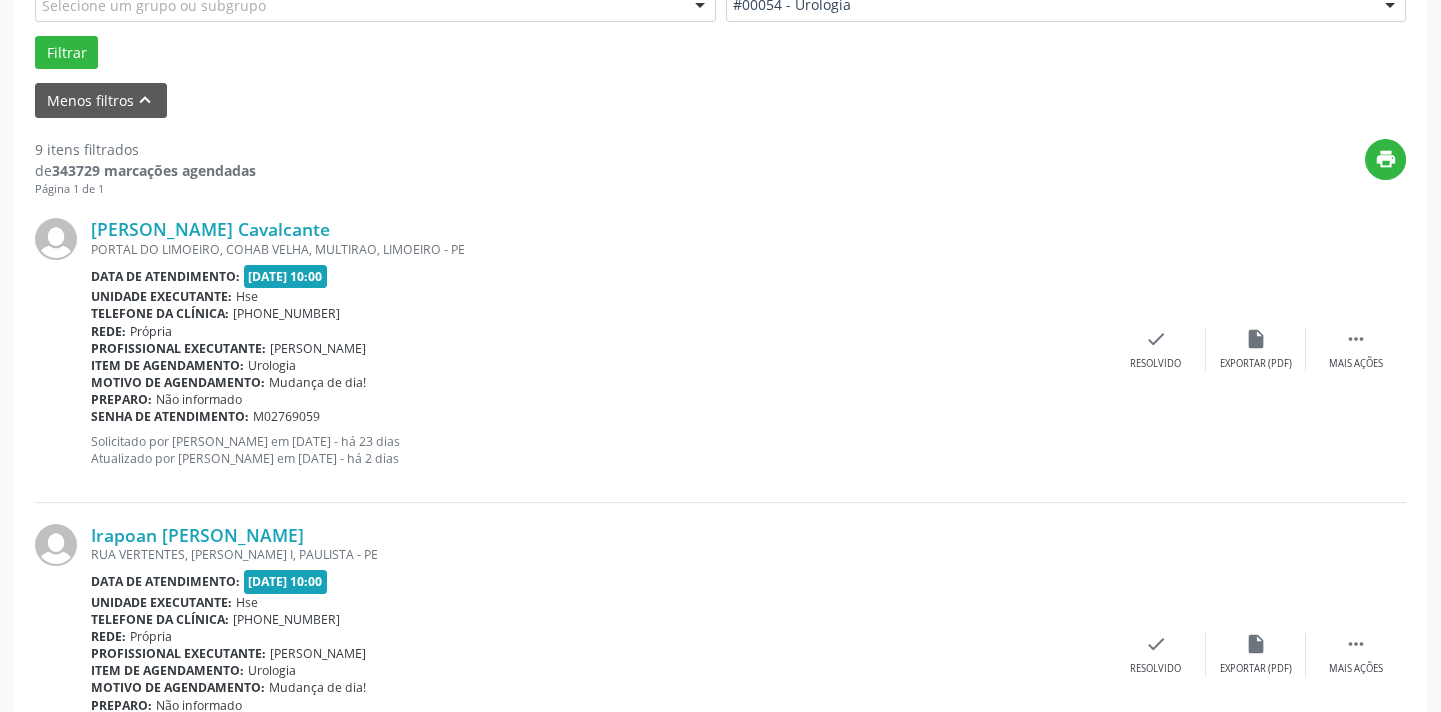 scroll, scrollTop: 585, scrollLeft: 0, axis: vertical 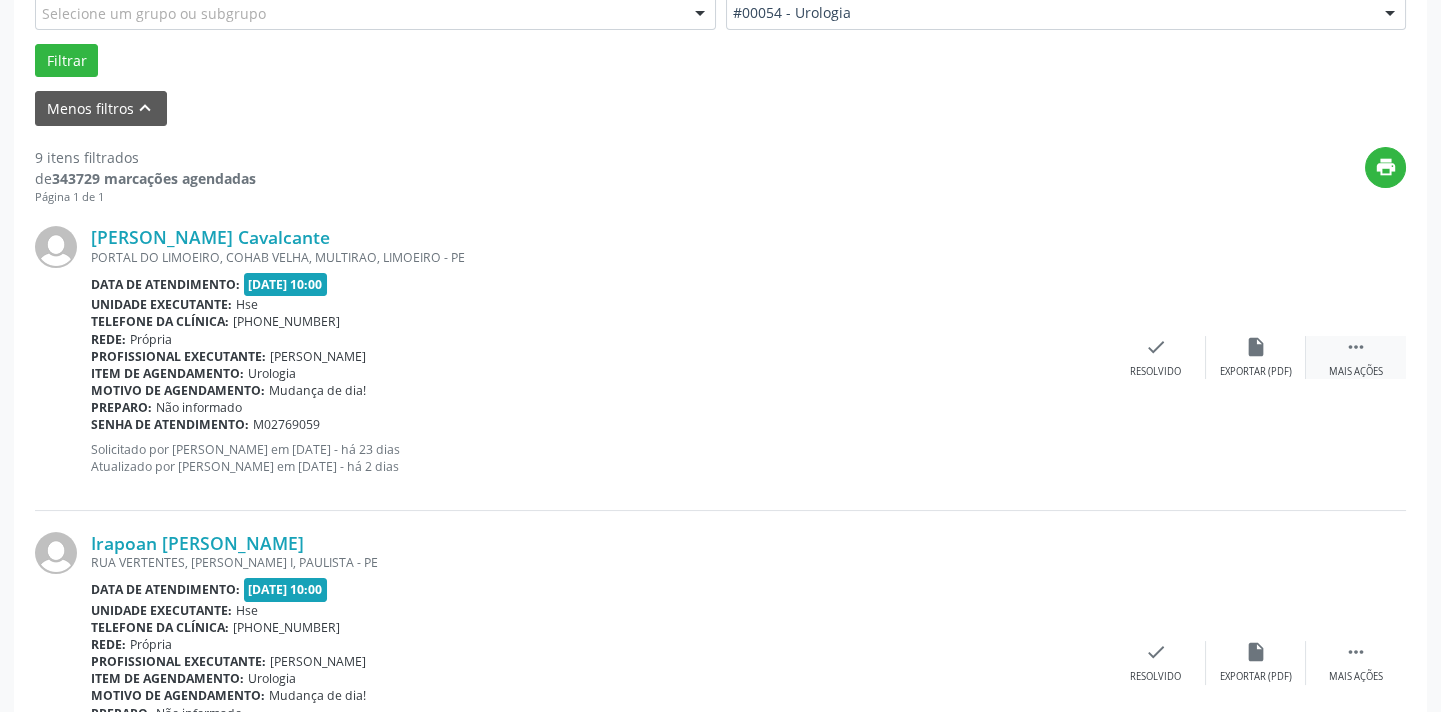 click on "
Mais ações" at bounding box center (1356, 357) 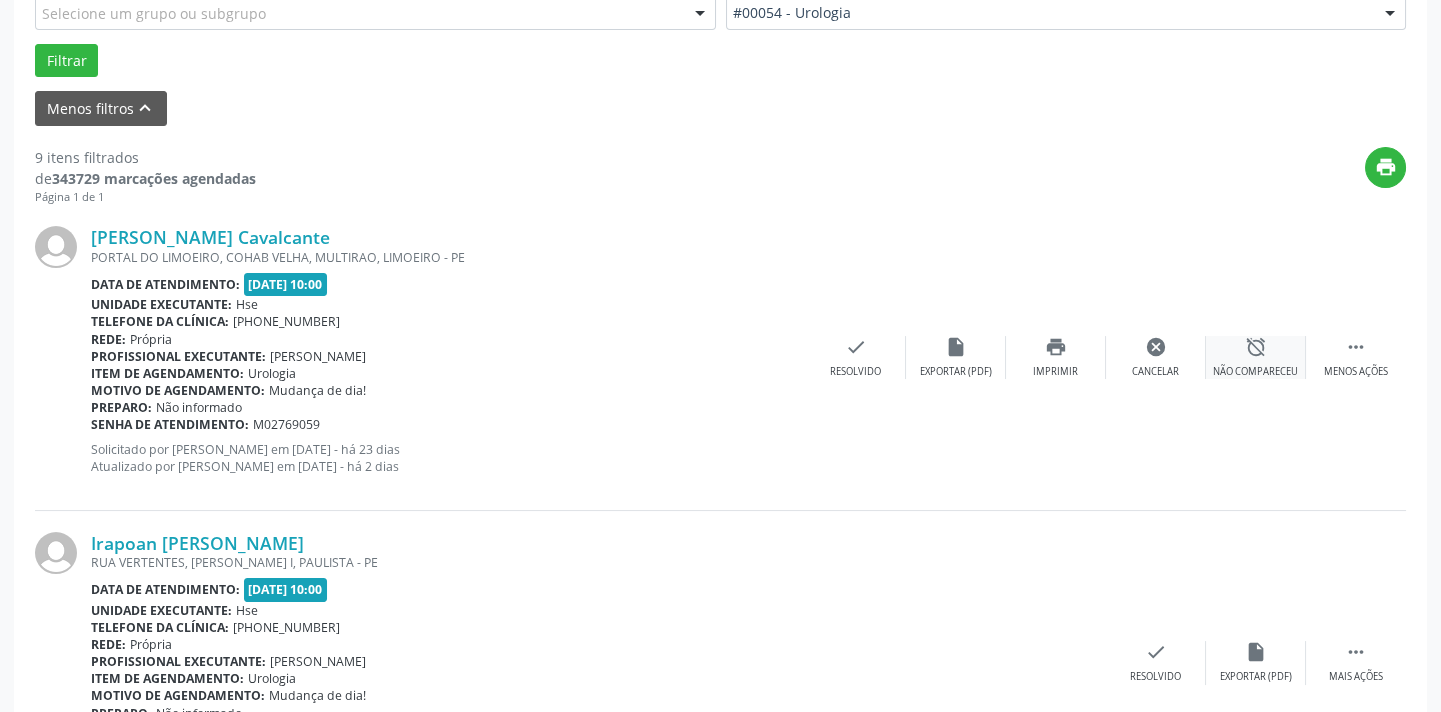 click on "alarm_off
Não compareceu" at bounding box center (1256, 357) 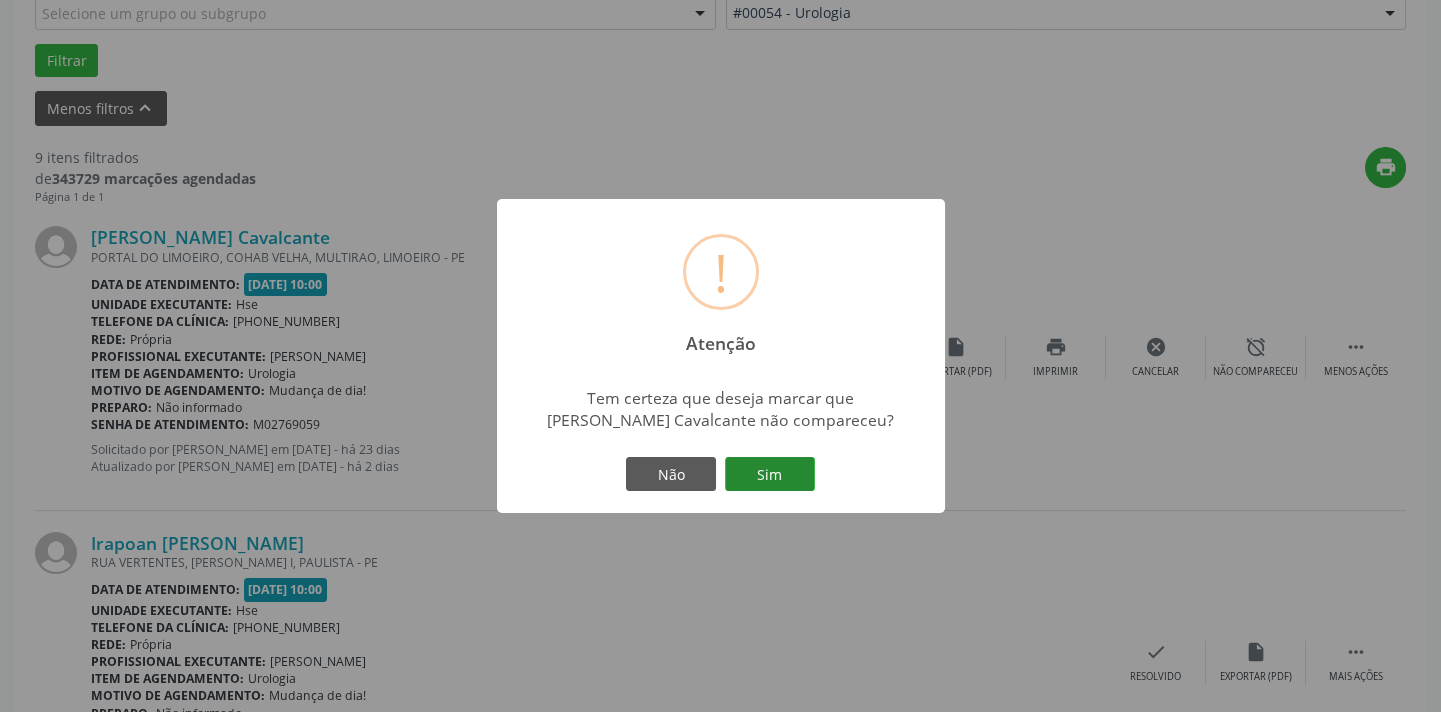 click on "Sim" at bounding box center (770, 474) 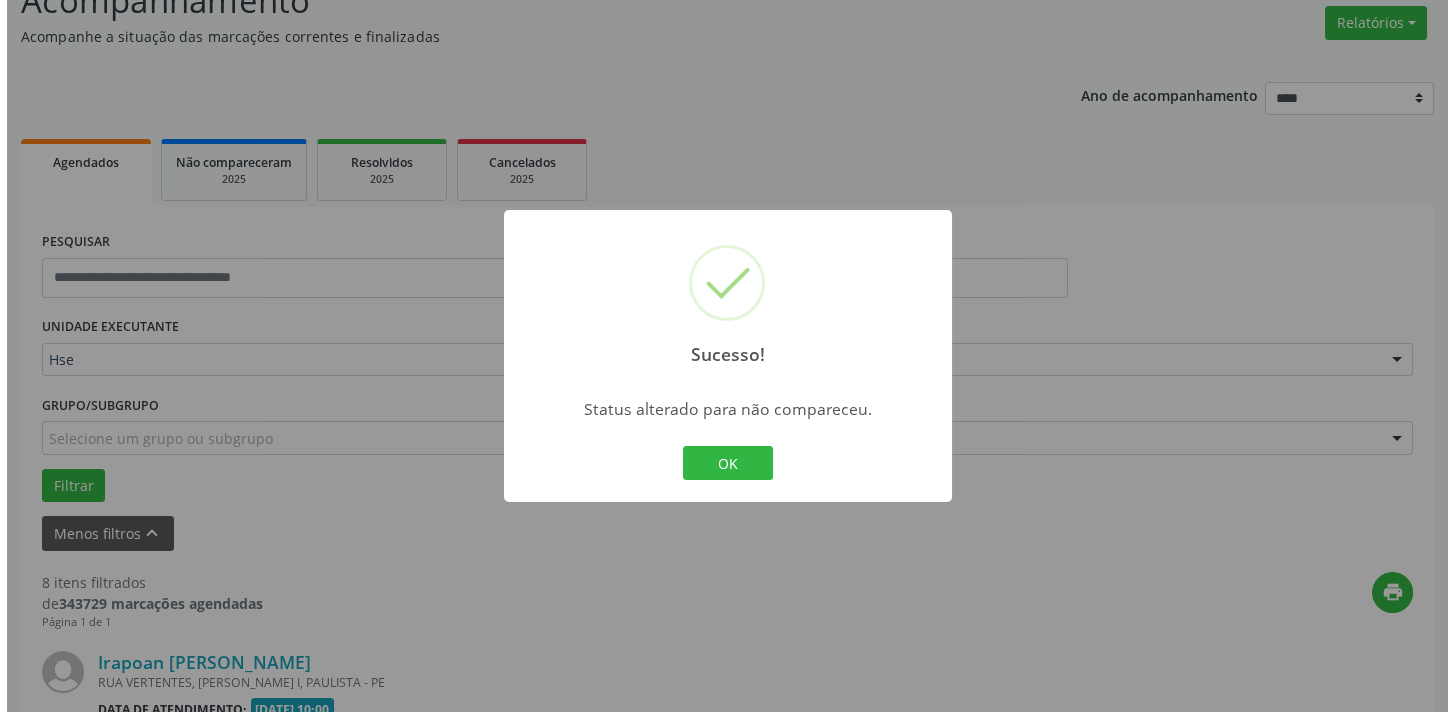 scroll, scrollTop: 585, scrollLeft: 0, axis: vertical 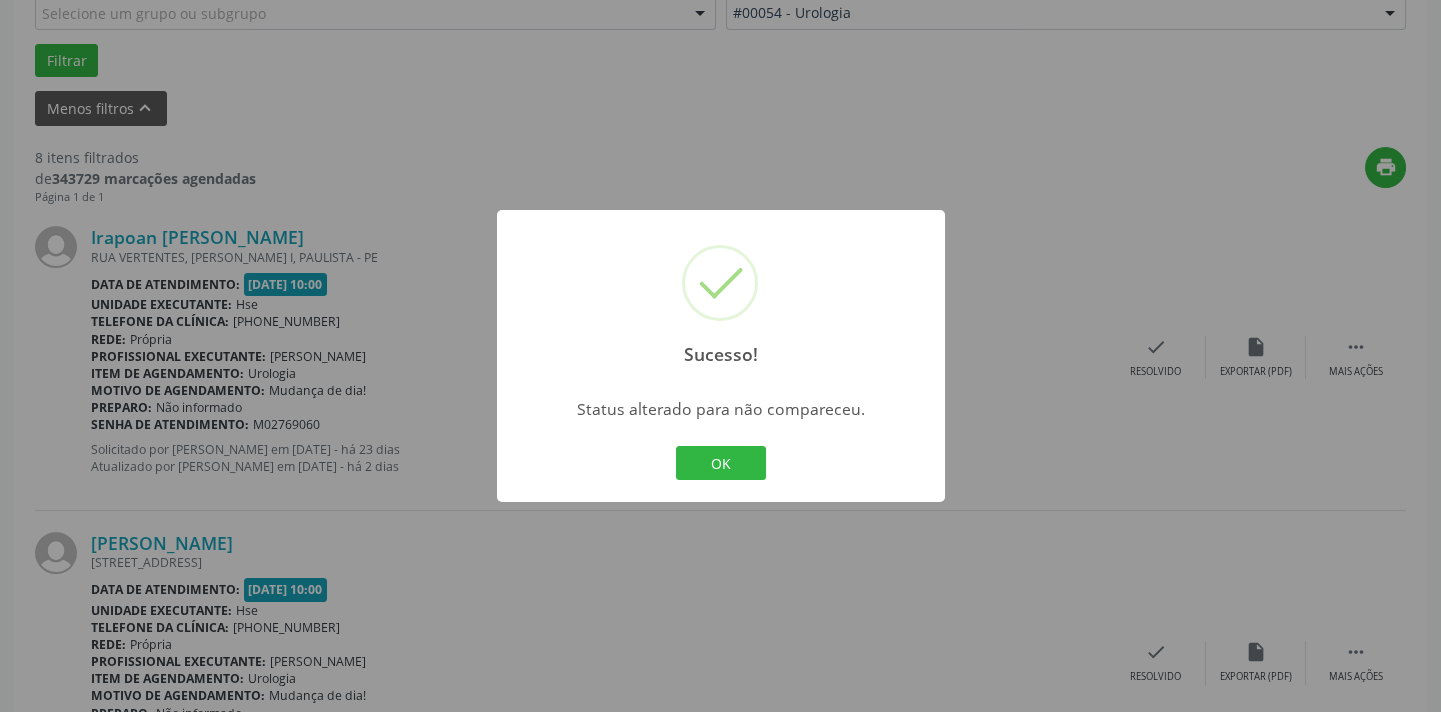 drag, startPoint x: 743, startPoint y: 469, endPoint x: 789, endPoint y: 438, distance: 55.470715 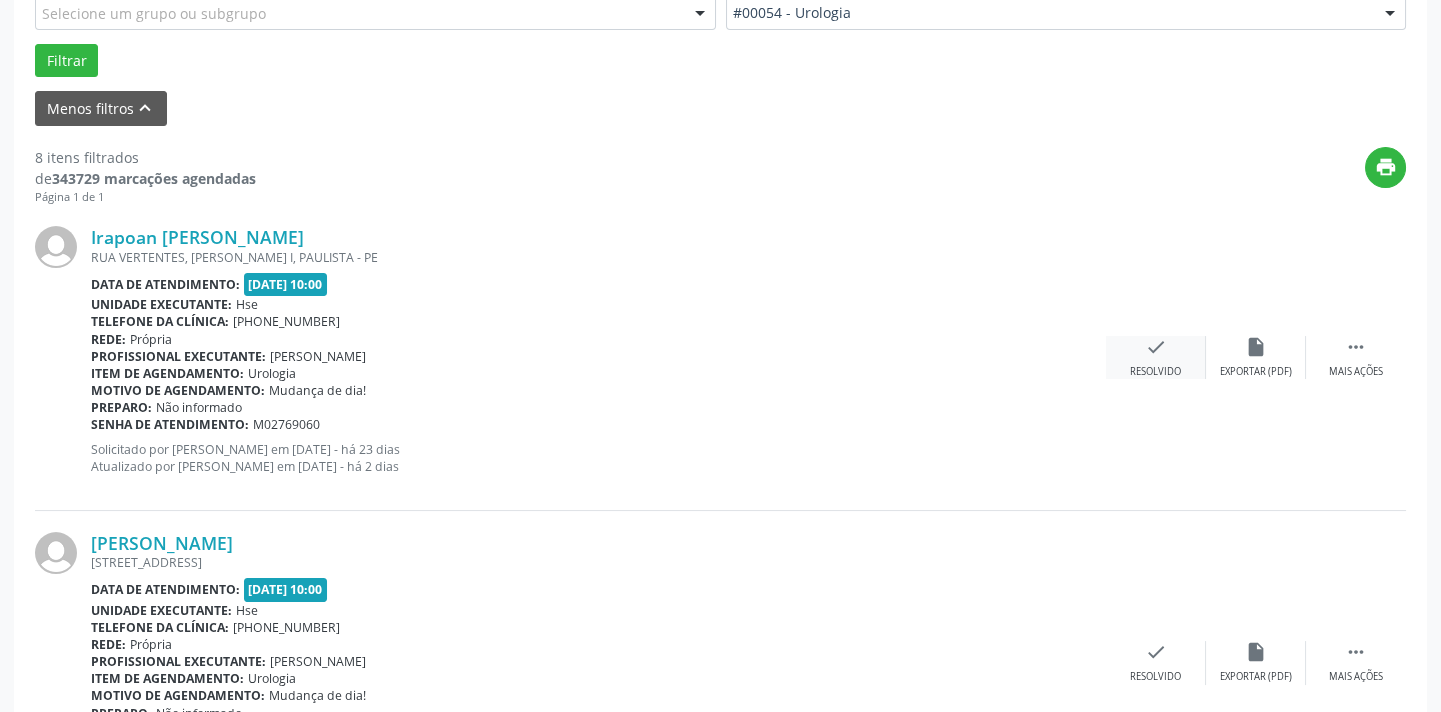 click on "check" at bounding box center (1156, 347) 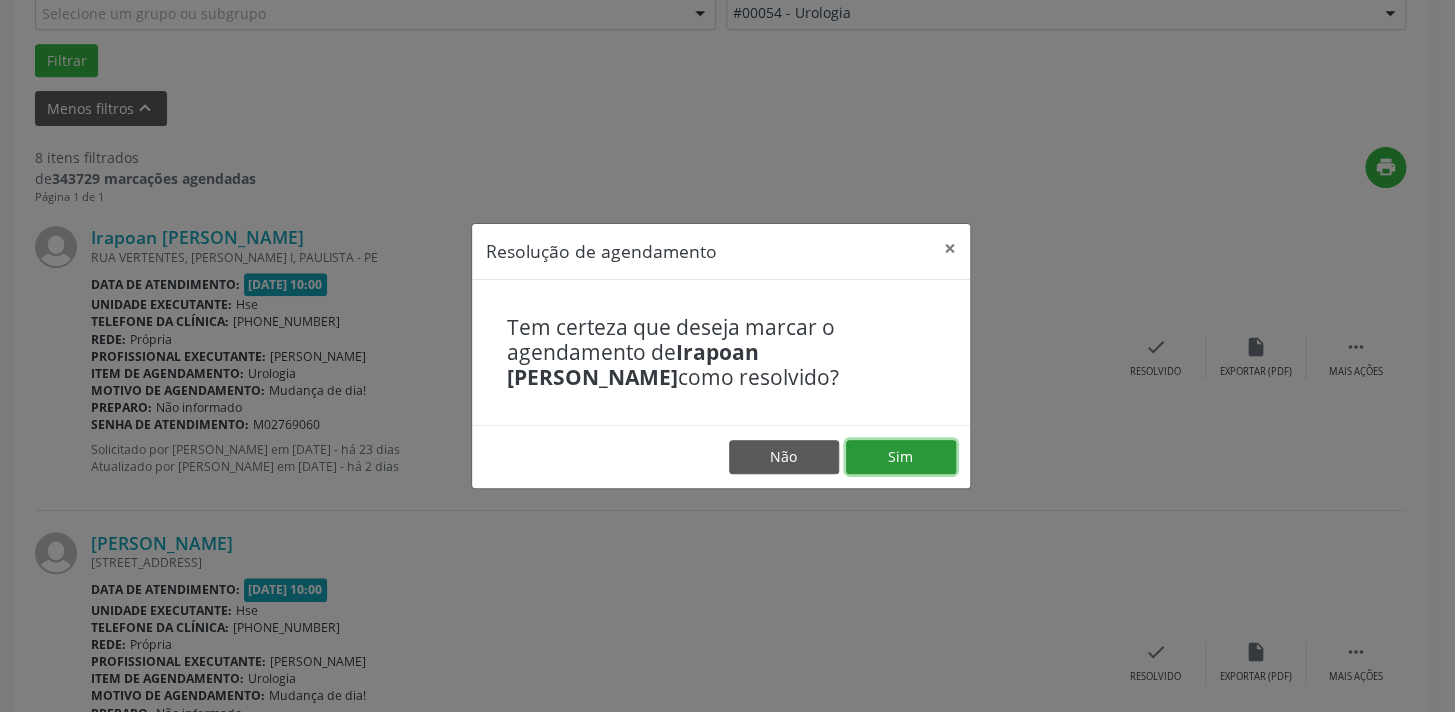 click on "Sim" at bounding box center (901, 457) 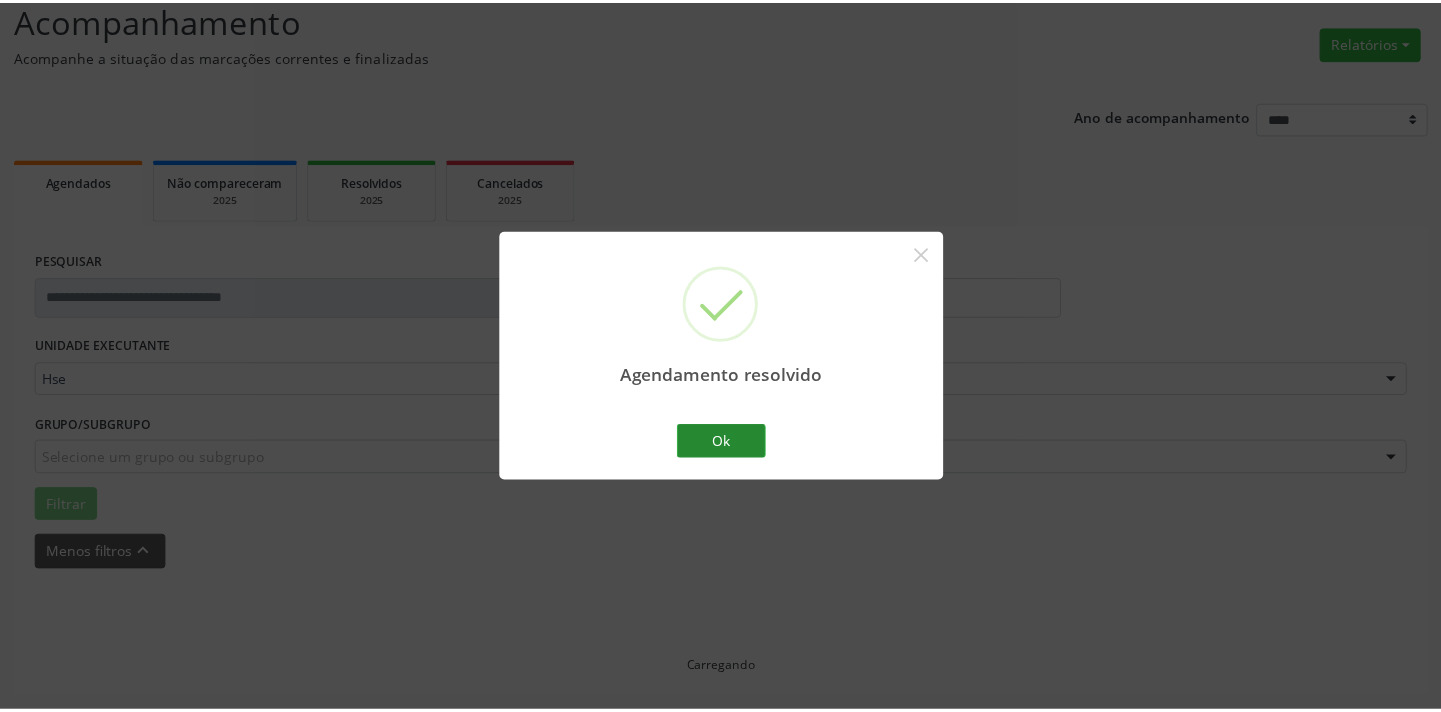 scroll, scrollTop: 139, scrollLeft: 0, axis: vertical 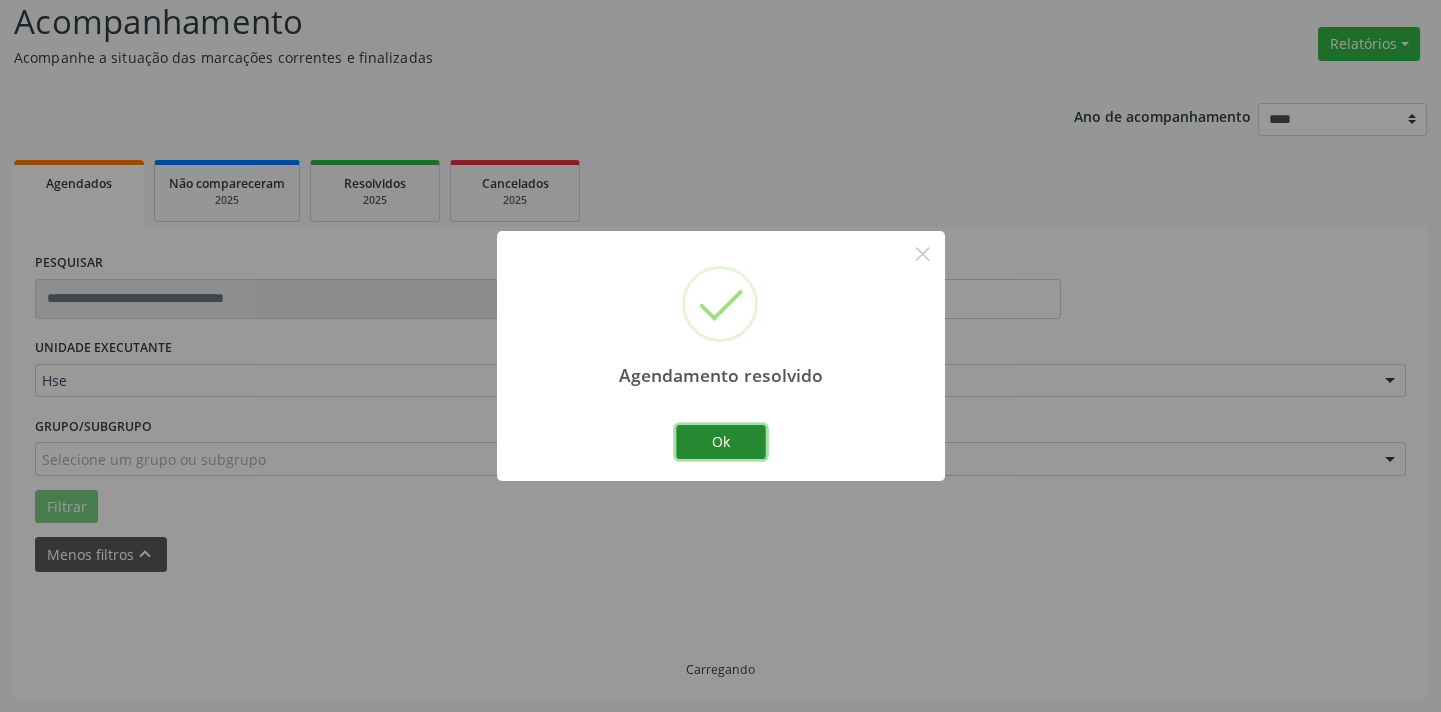 click on "Ok" at bounding box center [721, 442] 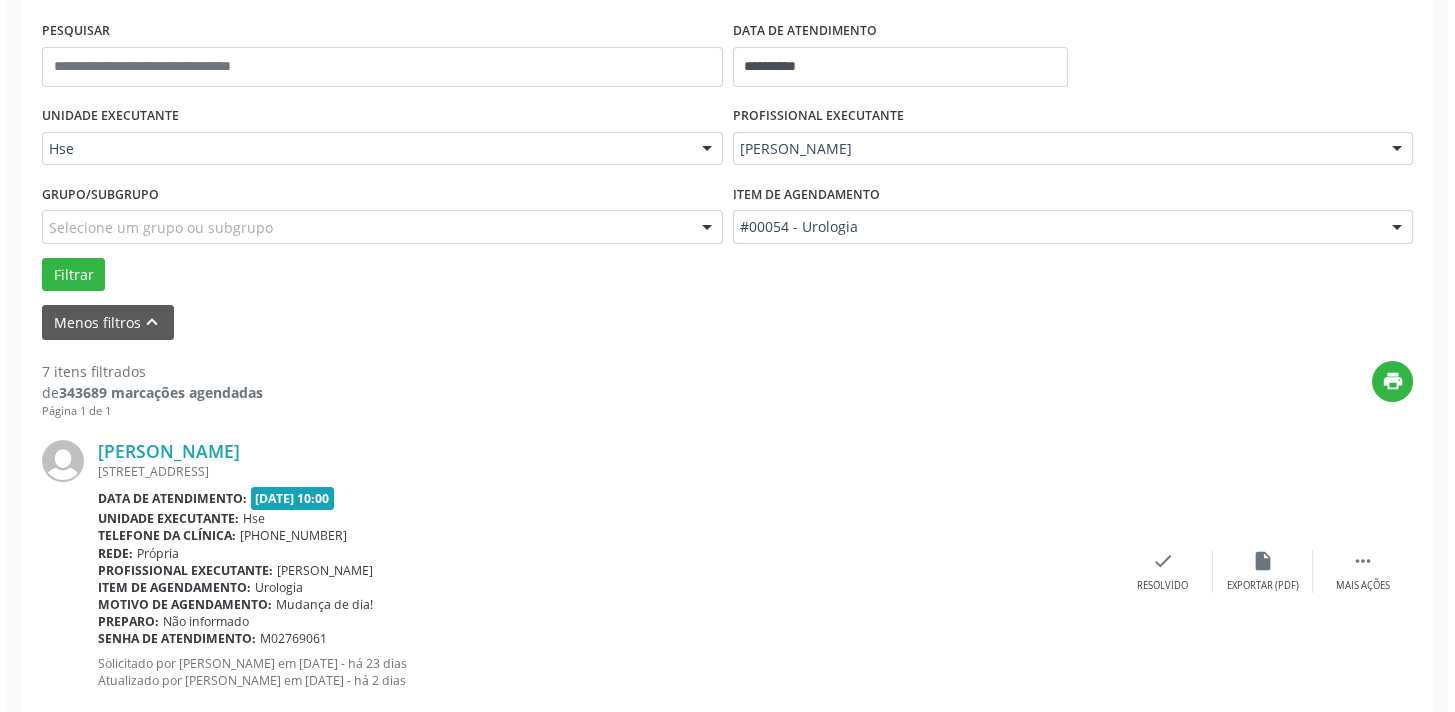 scroll, scrollTop: 614, scrollLeft: 0, axis: vertical 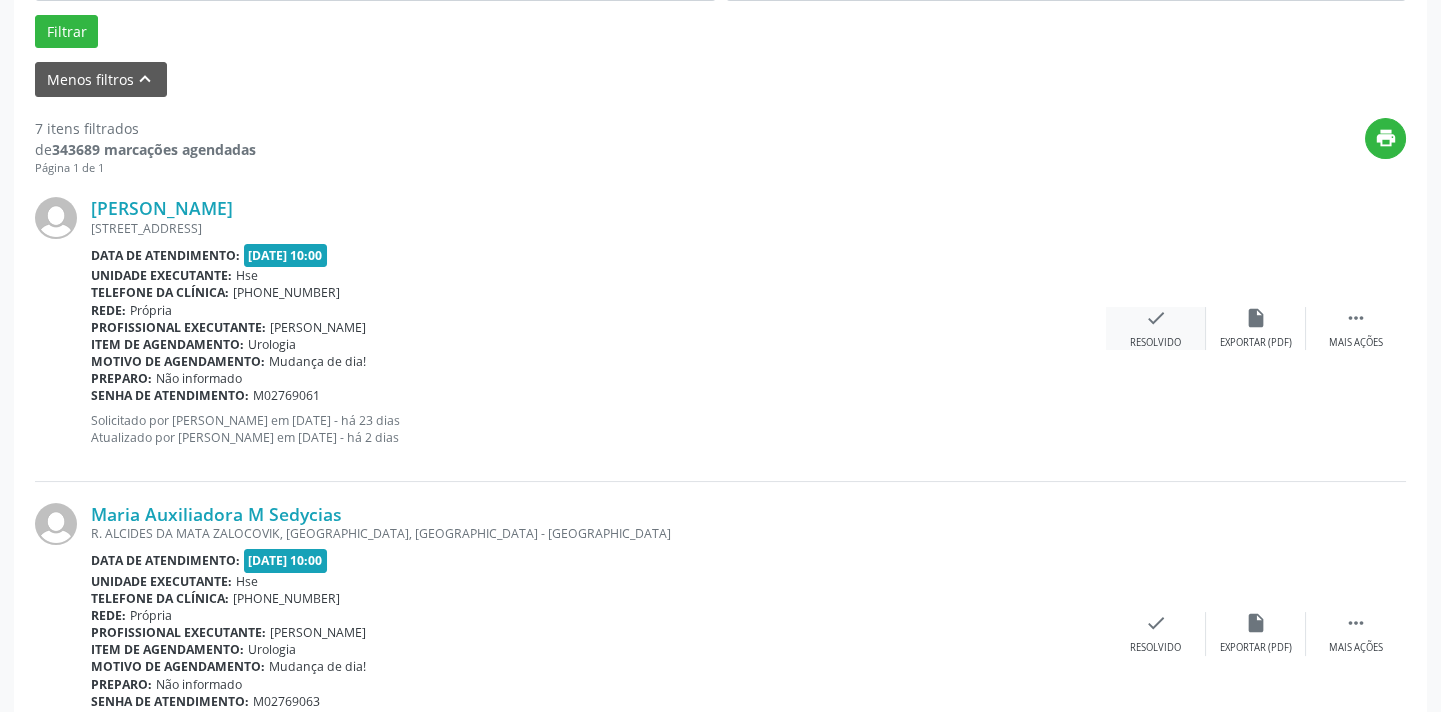 click on "check
Resolvido" at bounding box center [1156, 328] 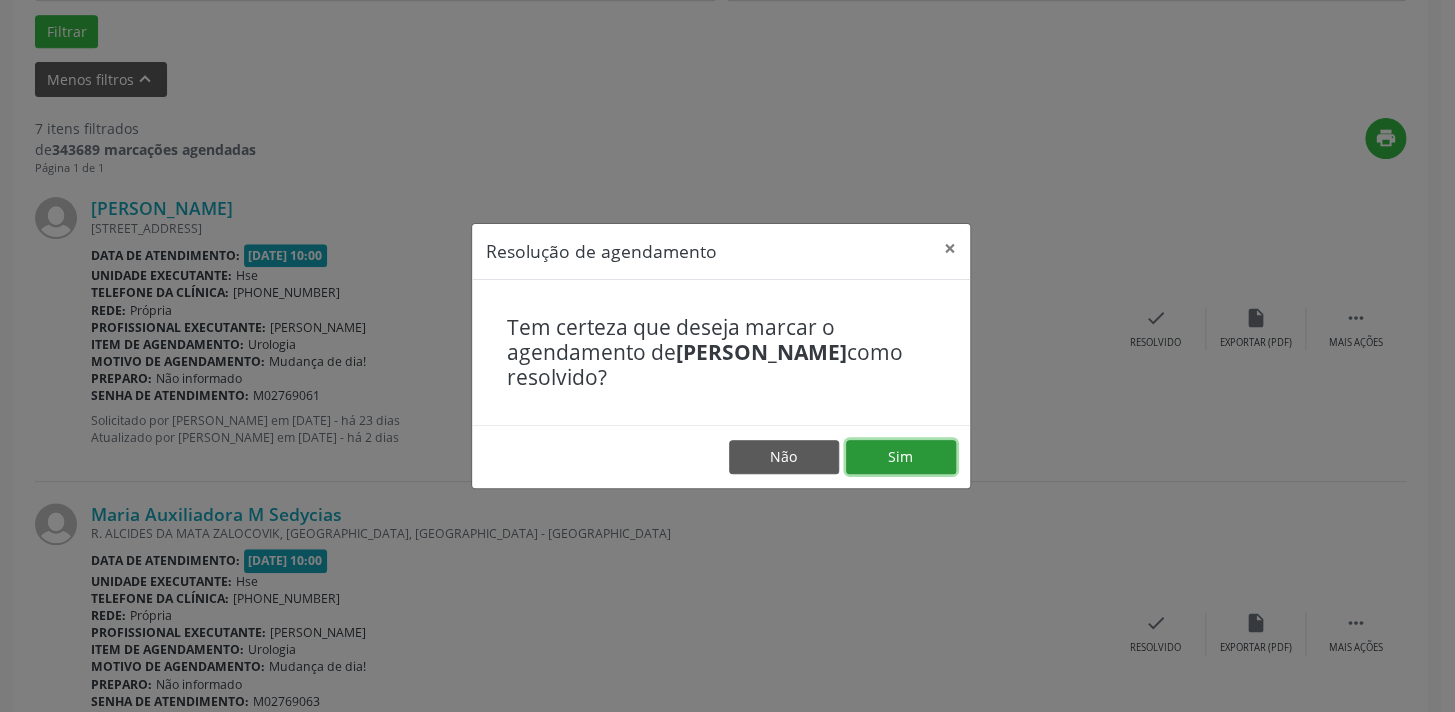 click on "Sim" at bounding box center (901, 457) 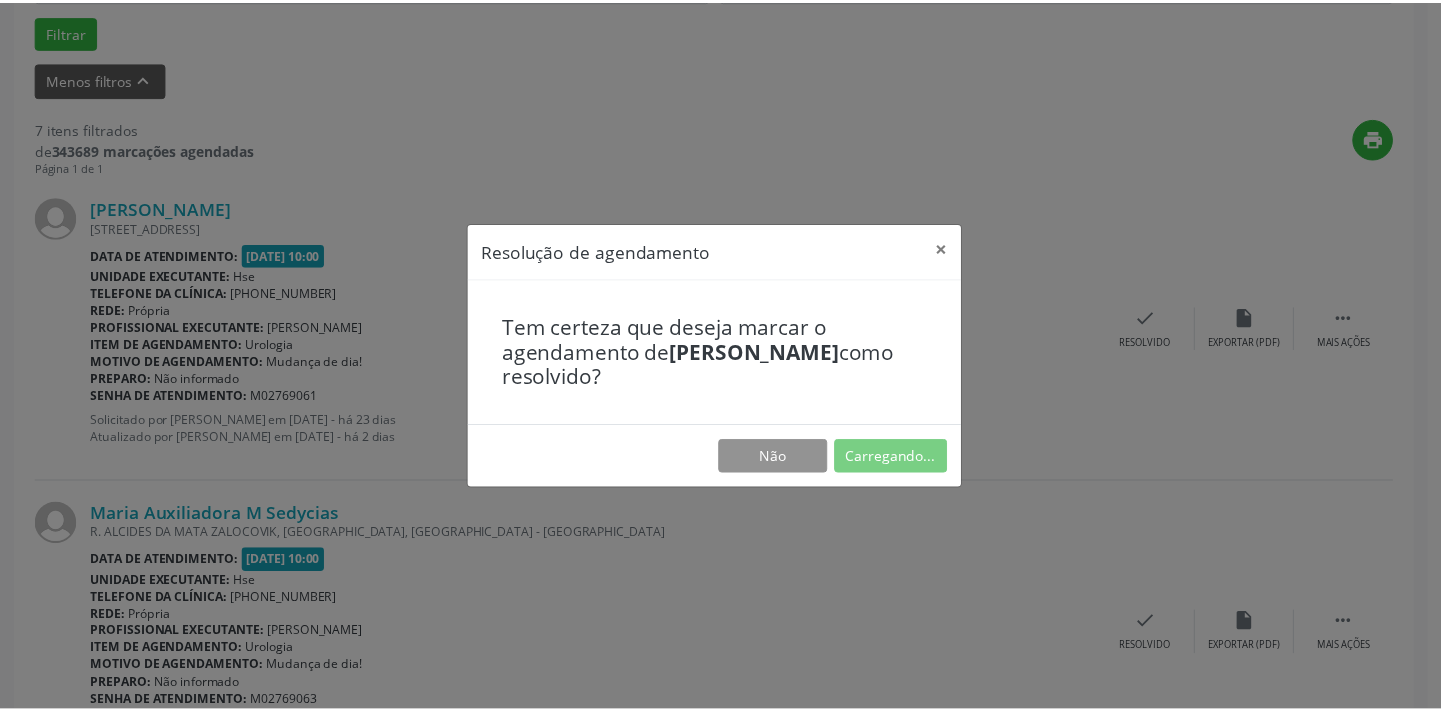 scroll, scrollTop: 139, scrollLeft: 0, axis: vertical 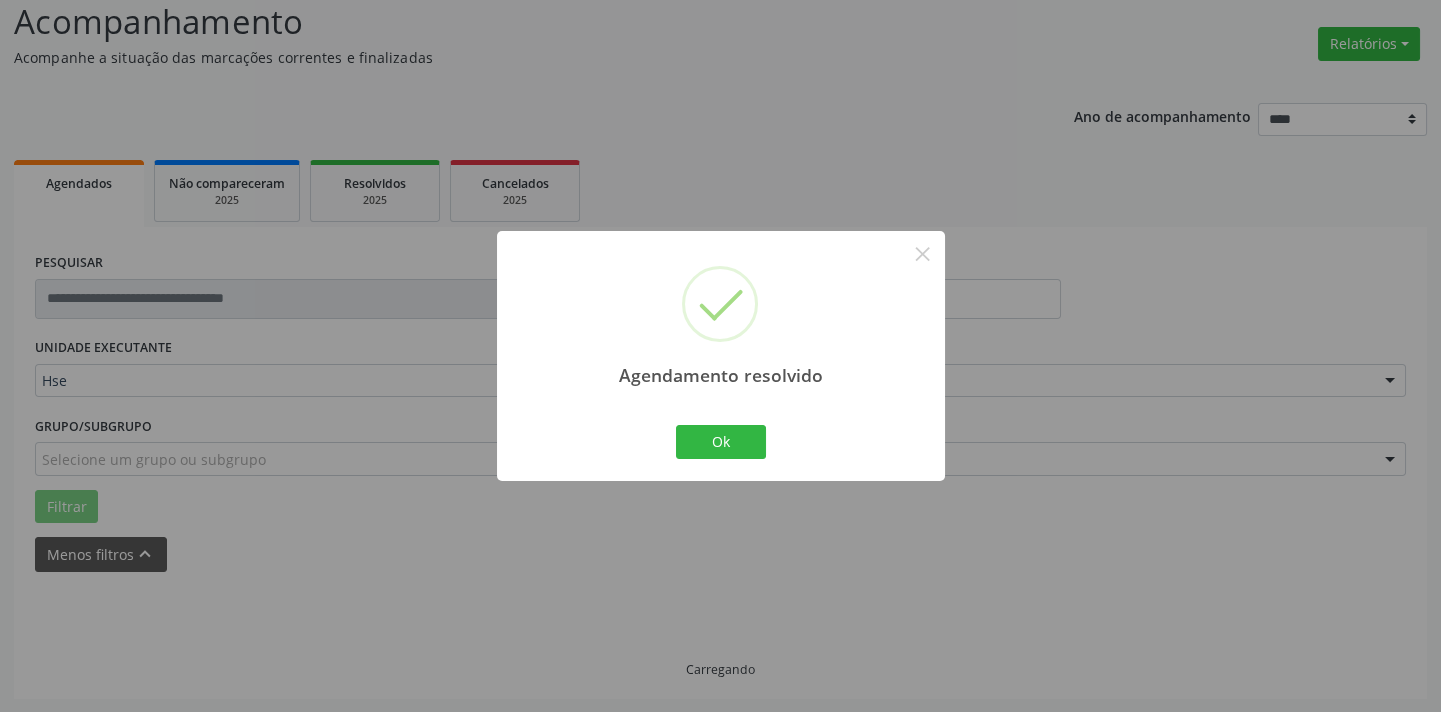 click on "Ok Cancel" at bounding box center (720, 442) 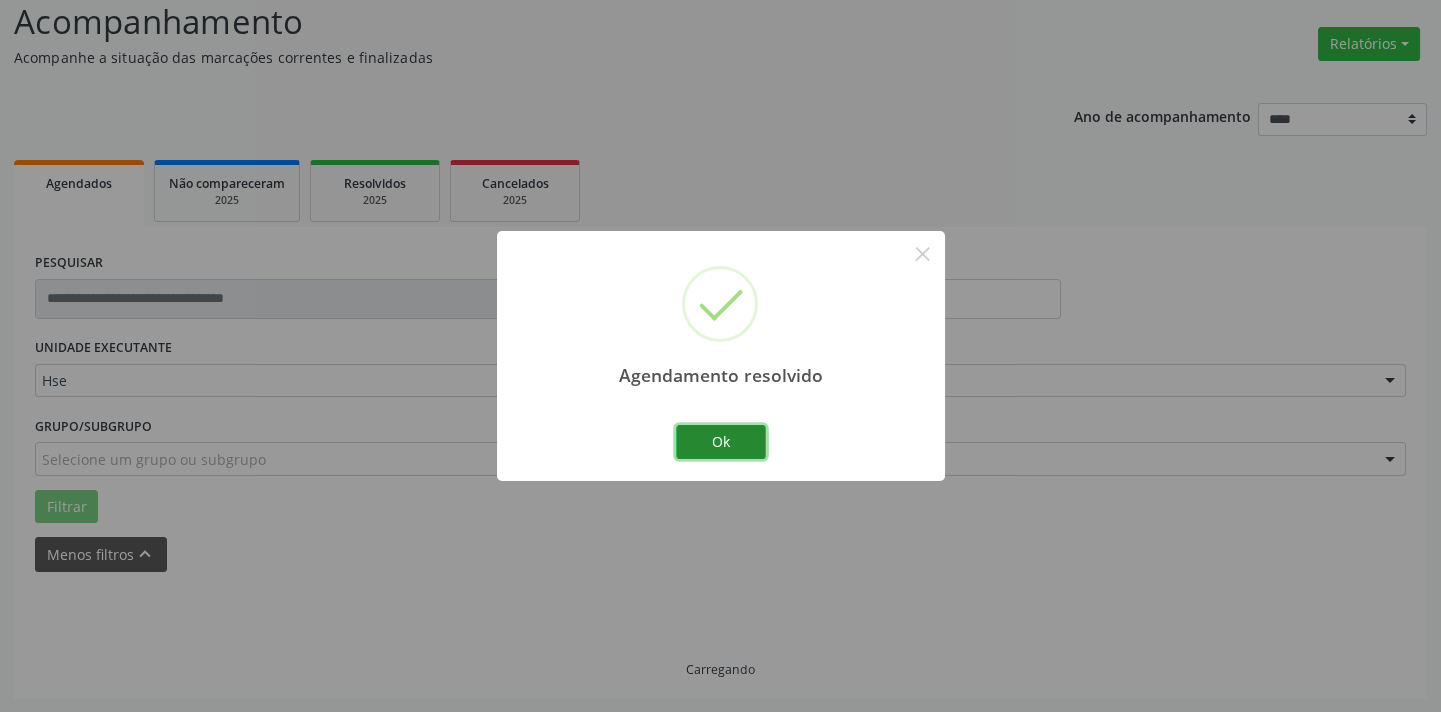 click on "Ok" at bounding box center (721, 442) 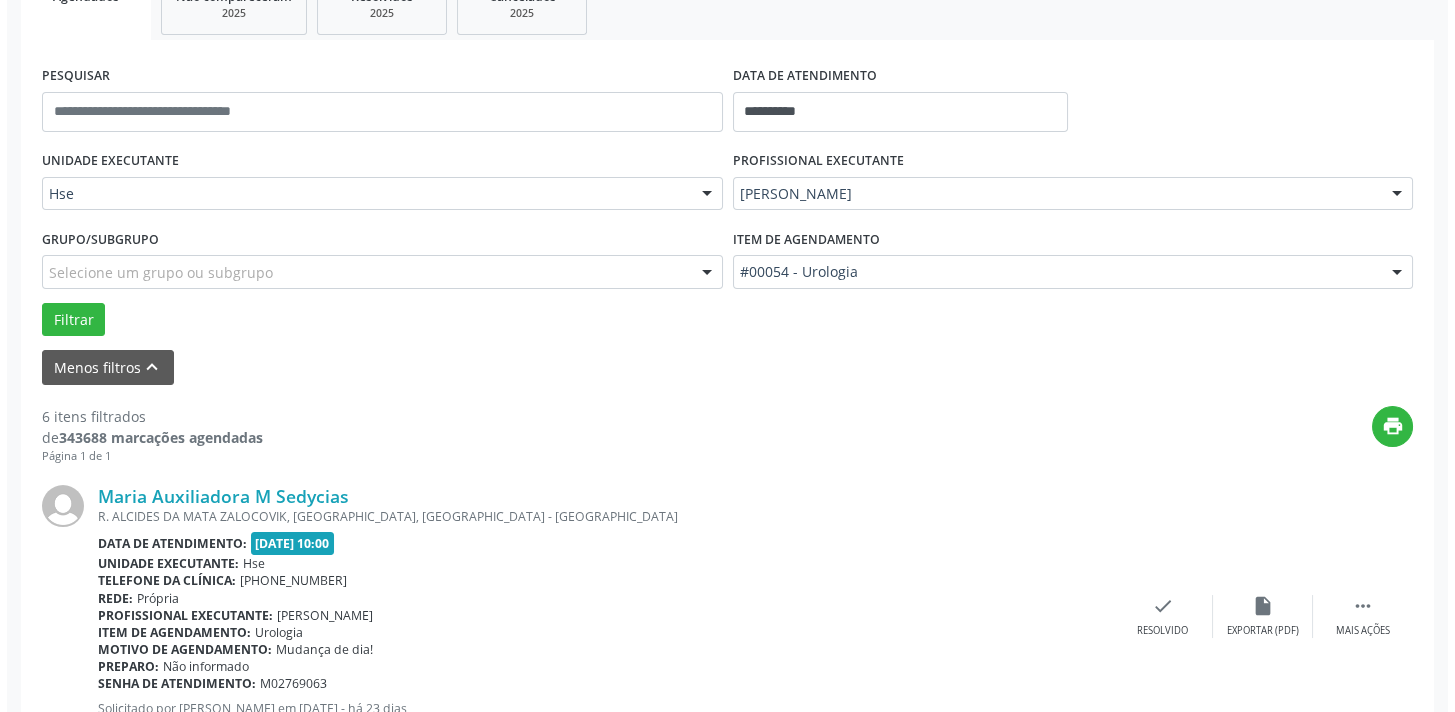 scroll, scrollTop: 593, scrollLeft: 0, axis: vertical 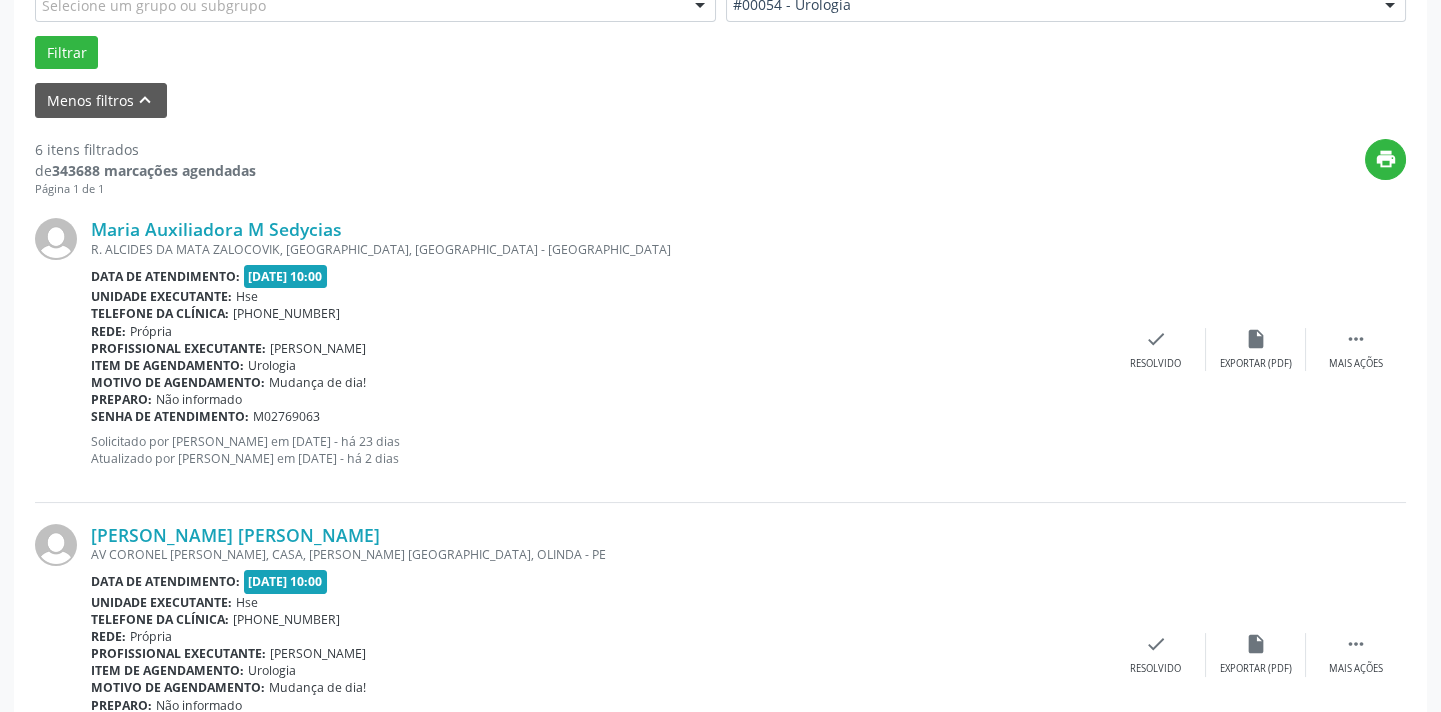 click on "Maria Auxiliadora M Sedycias
R. ALCIDES DA MATA ZALOCOVIK, [GEOGRAPHIC_DATA], [GEOGRAPHIC_DATA] - [GEOGRAPHIC_DATA]
Data de atendimento:
[DATE] 10:00
Unidade executante:
Hse
Telefone da clínica:
[PHONE_NUMBER]
Rede:
[GEOGRAPHIC_DATA]
Profissional executante:
[PERSON_NAME]
Item de agendamento:
Urologia
Motivo de agendamento:
Mudança de dia!
Preparo:
Não informado
Senha de atendimento:
M02769063
Solicitado por [PERSON_NAME] em [DATE] - há 23 dias
Atualizado por [PERSON_NAME] em [DATE] - há 2 dias

Mais ações
insert_drive_file
Exportar (PDF)
check
Resolvido" at bounding box center [720, 349] 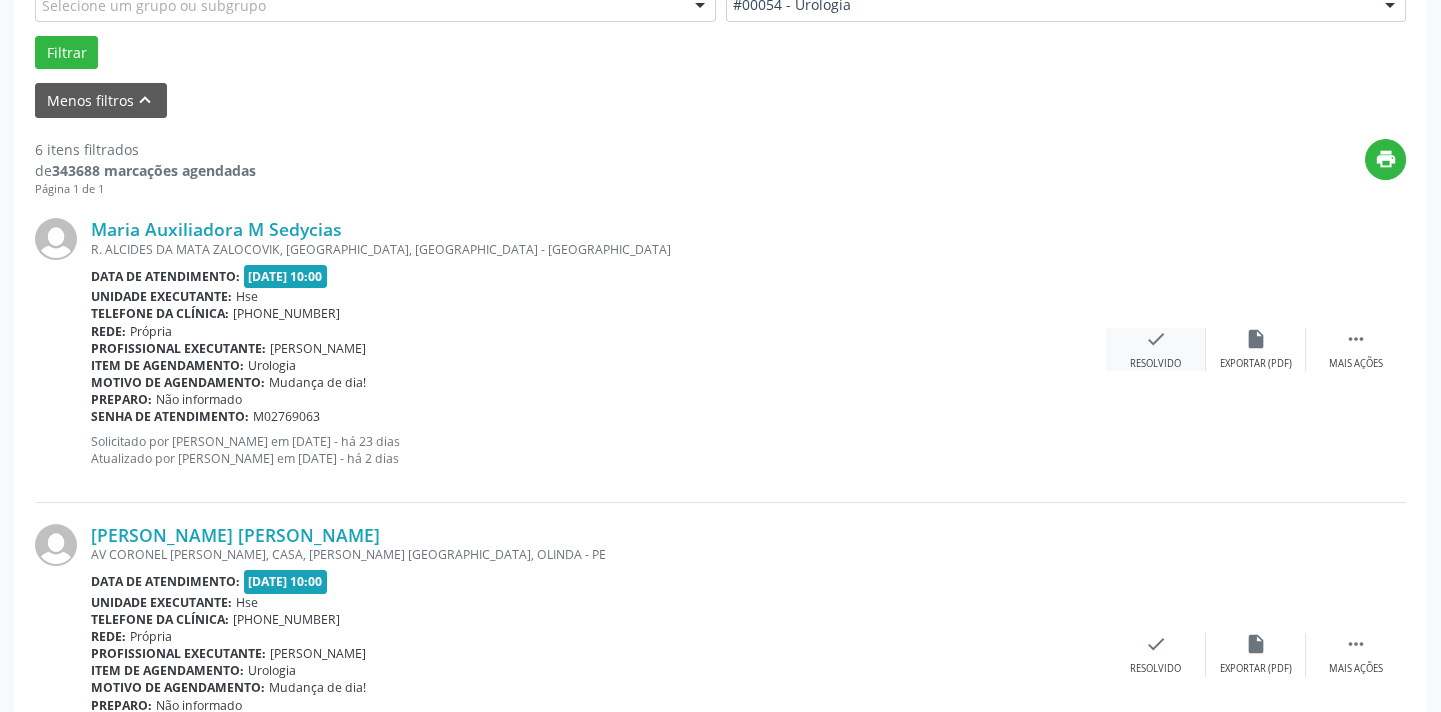 click on "check" at bounding box center (1156, 339) 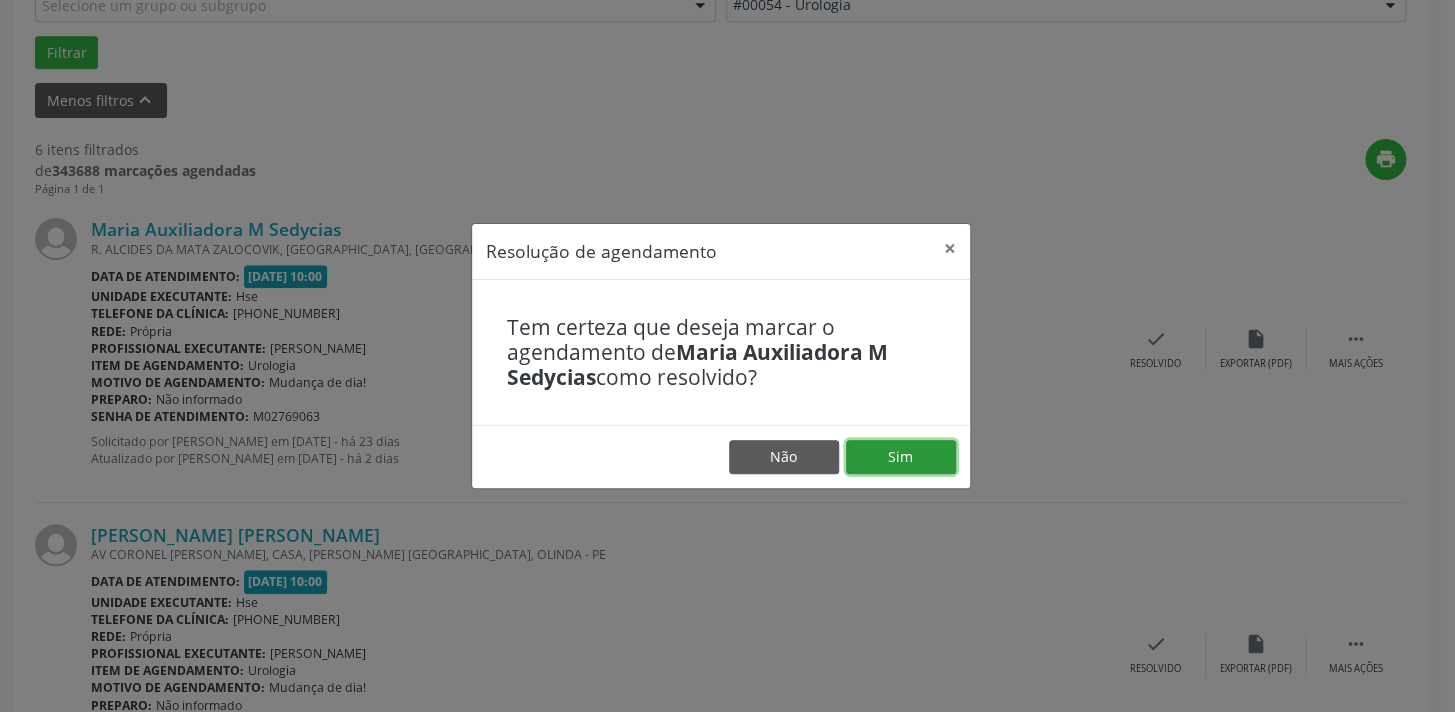 click on "Sim" at bounding box center (901, 457) 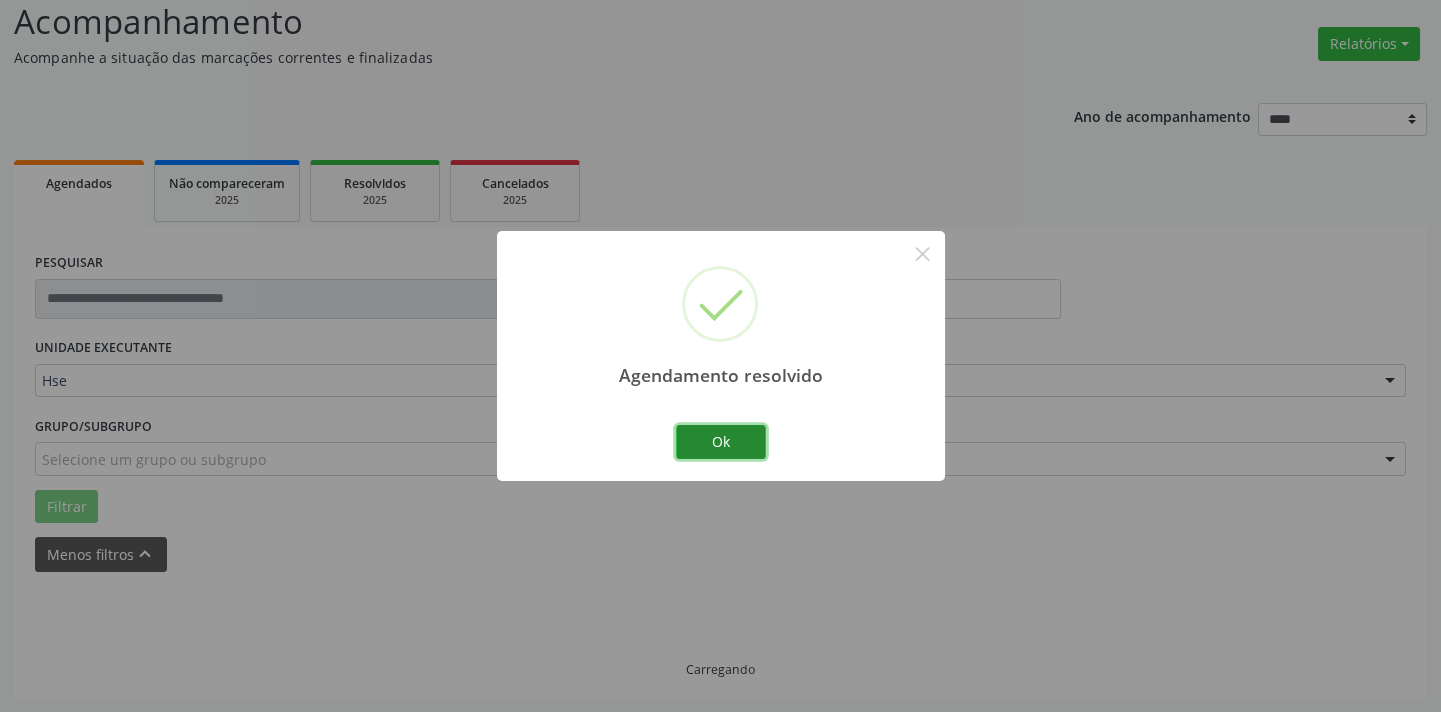 click on "Ok" at bounding box center [721, 442] 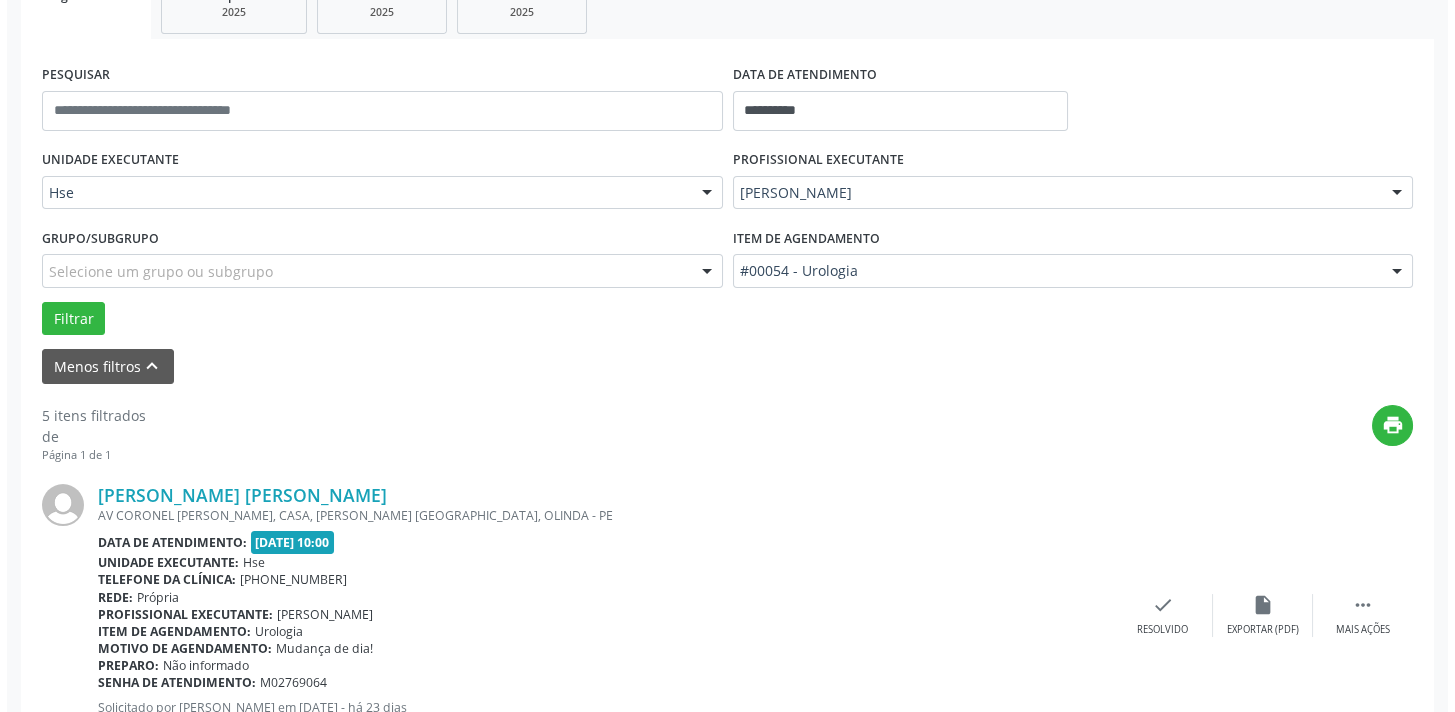 scroll, scrollTop: 502, scrollLeft: 0, axis: vertical 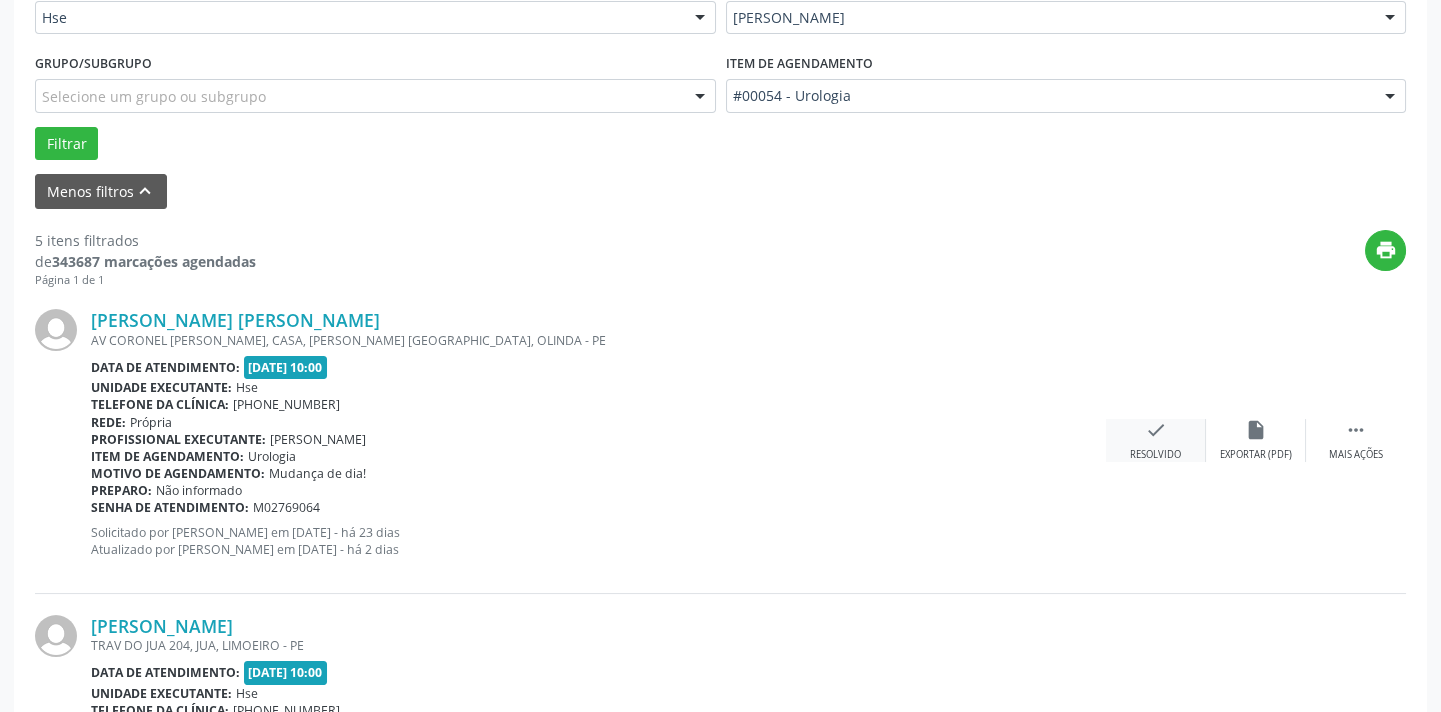 click on "check
Resolvido" at bounding box center (1156, 440) 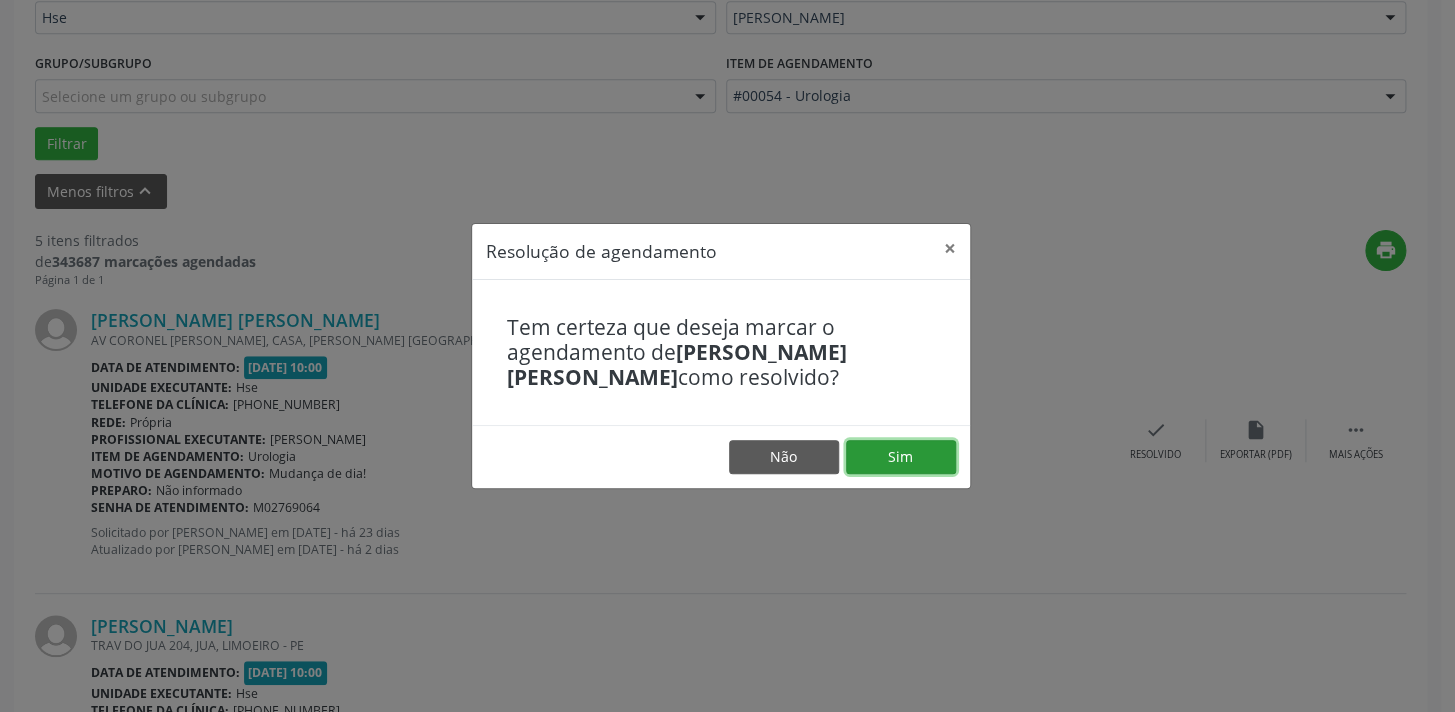 click on "Sim" at bounding box center (901, 457) 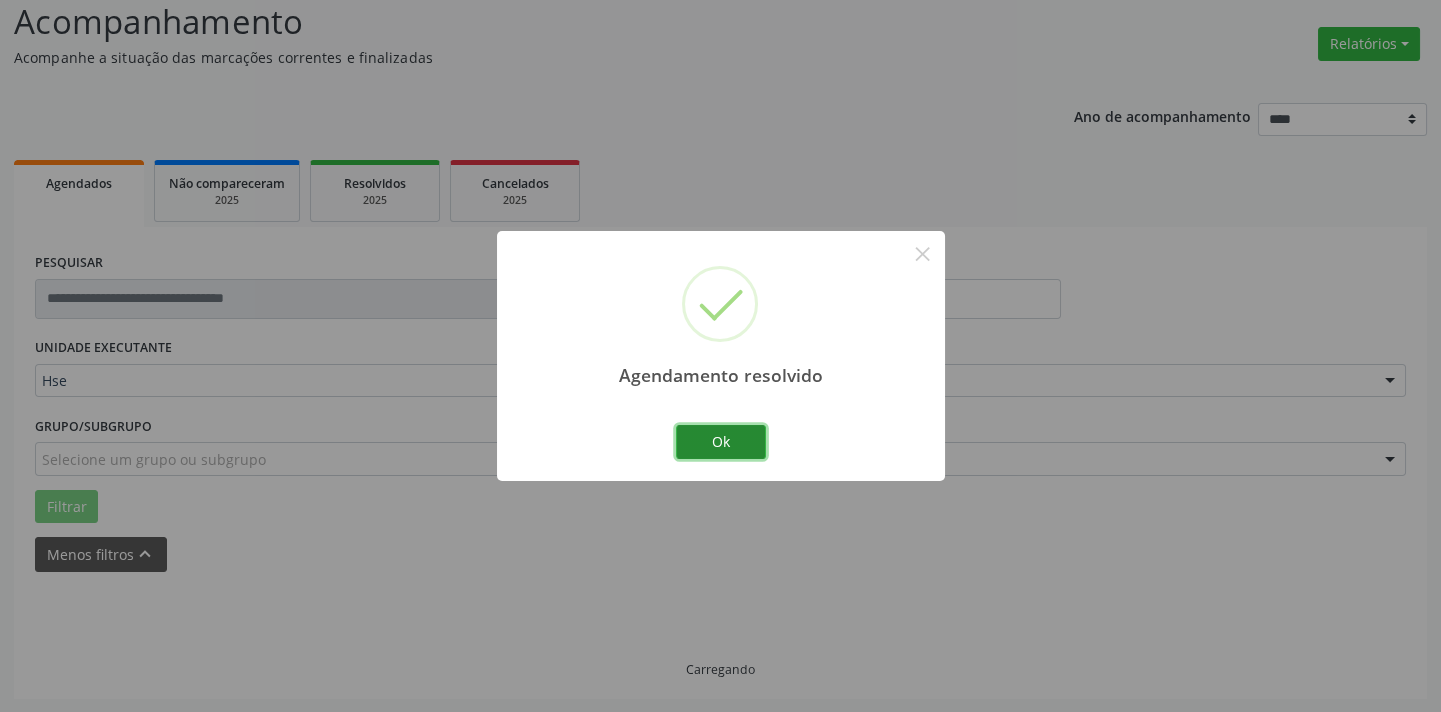 click on "Ok" at bounding box center [721, 442] 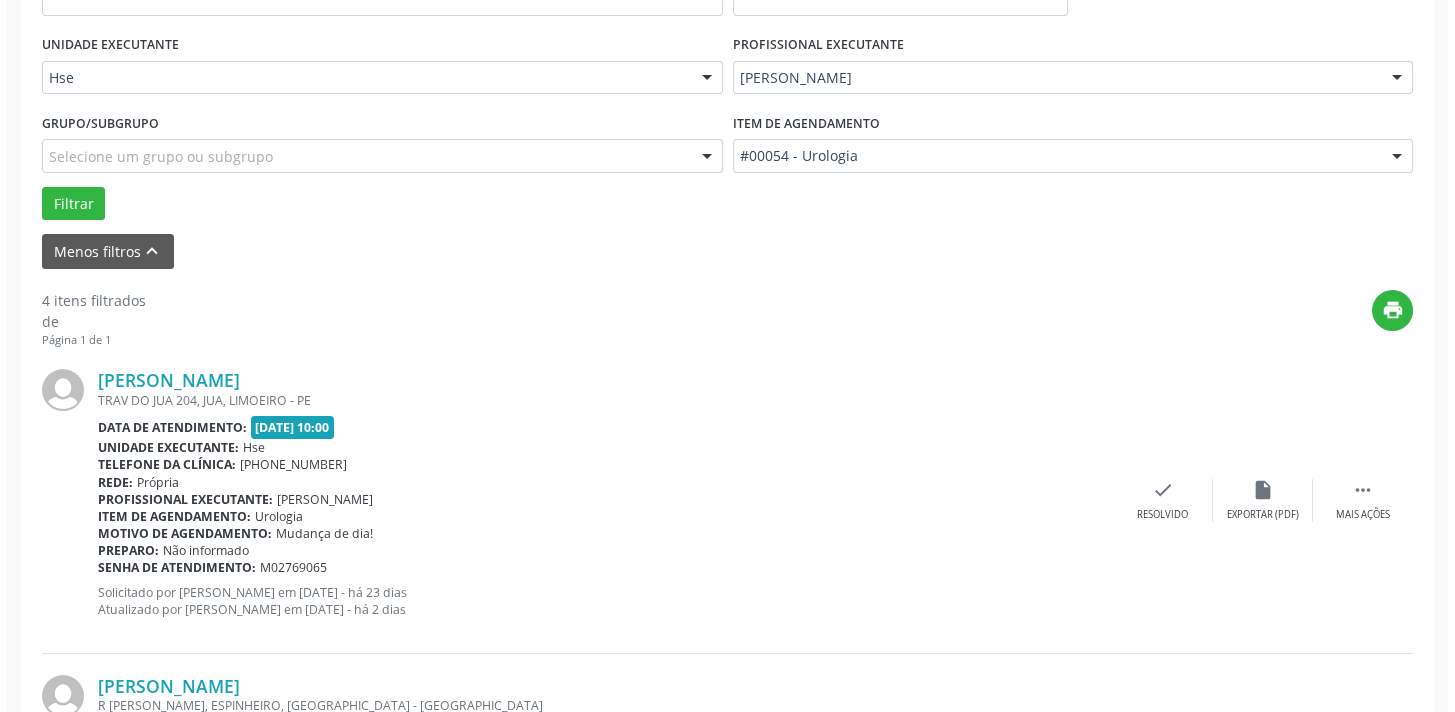 scroll, scrollTop: 502, scrollLeft: 0, axis: vertical 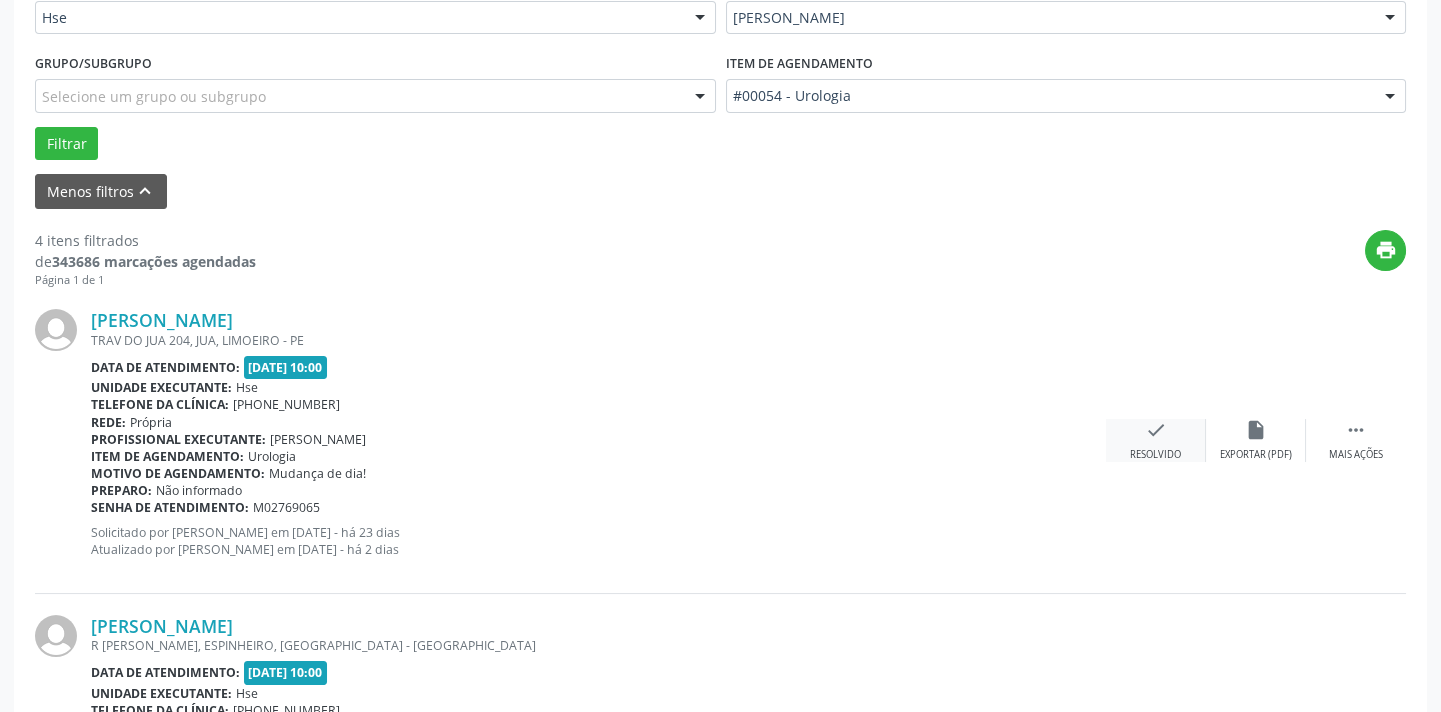 click on "Resolvido" at bounding box center [1155, 455] 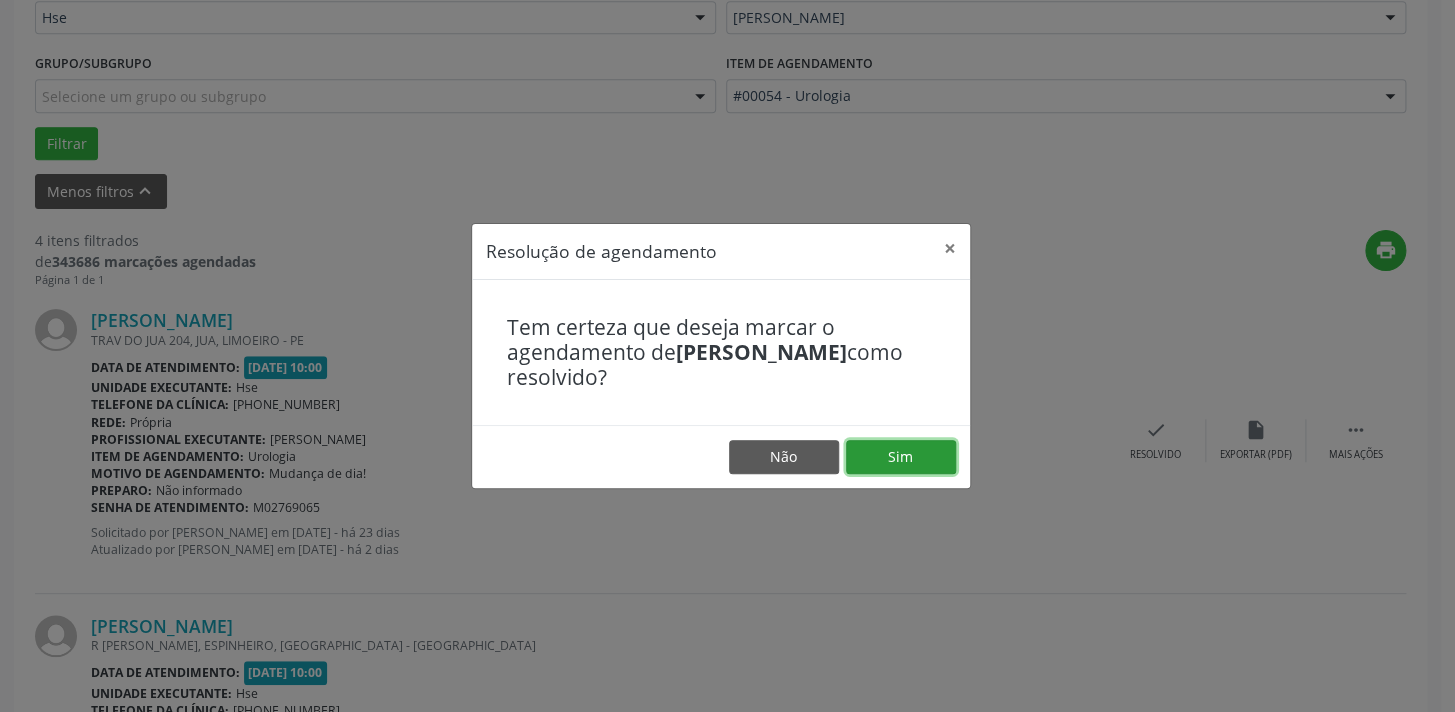 click on "Sim" at bounding box center (901, 457) 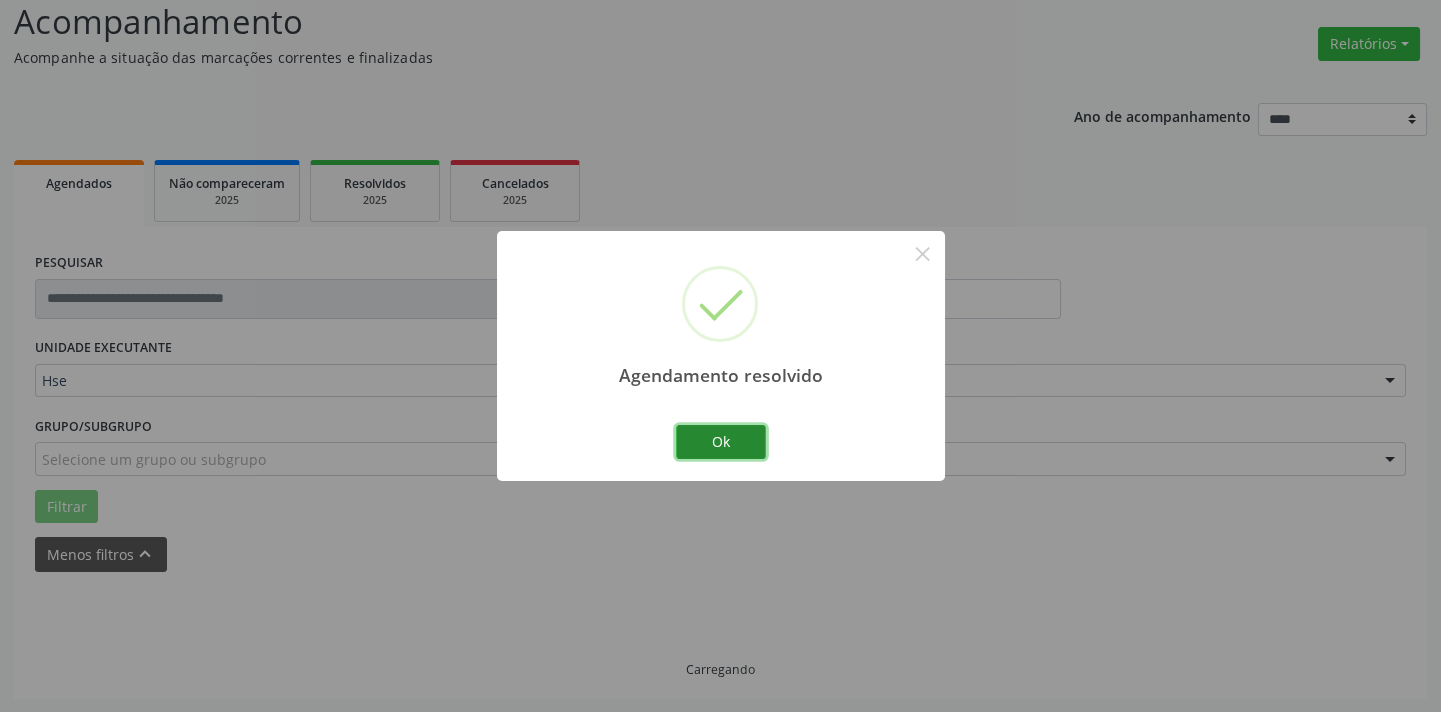 click on "Ok" at bounding box center (721, 442) 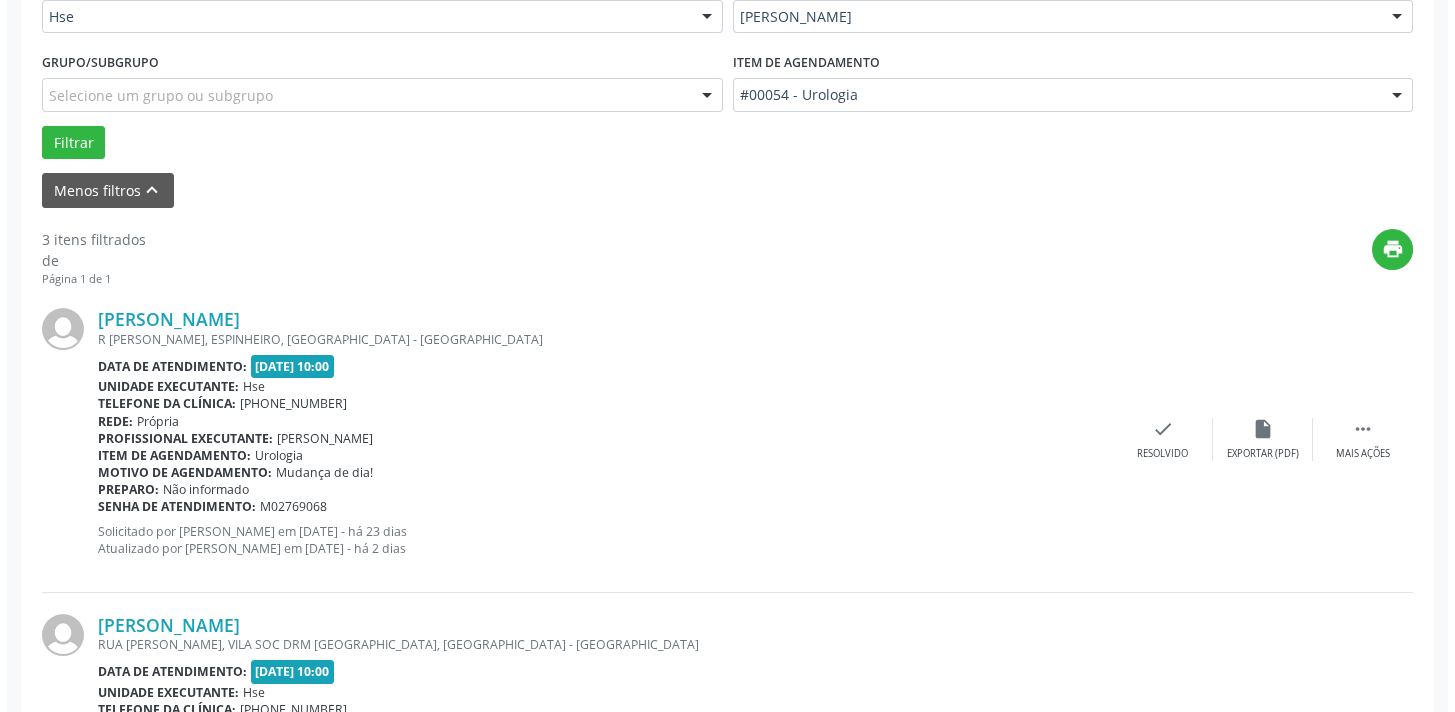 scroll, scrollTop: 684, scrollLeft: 0, axis: vertical 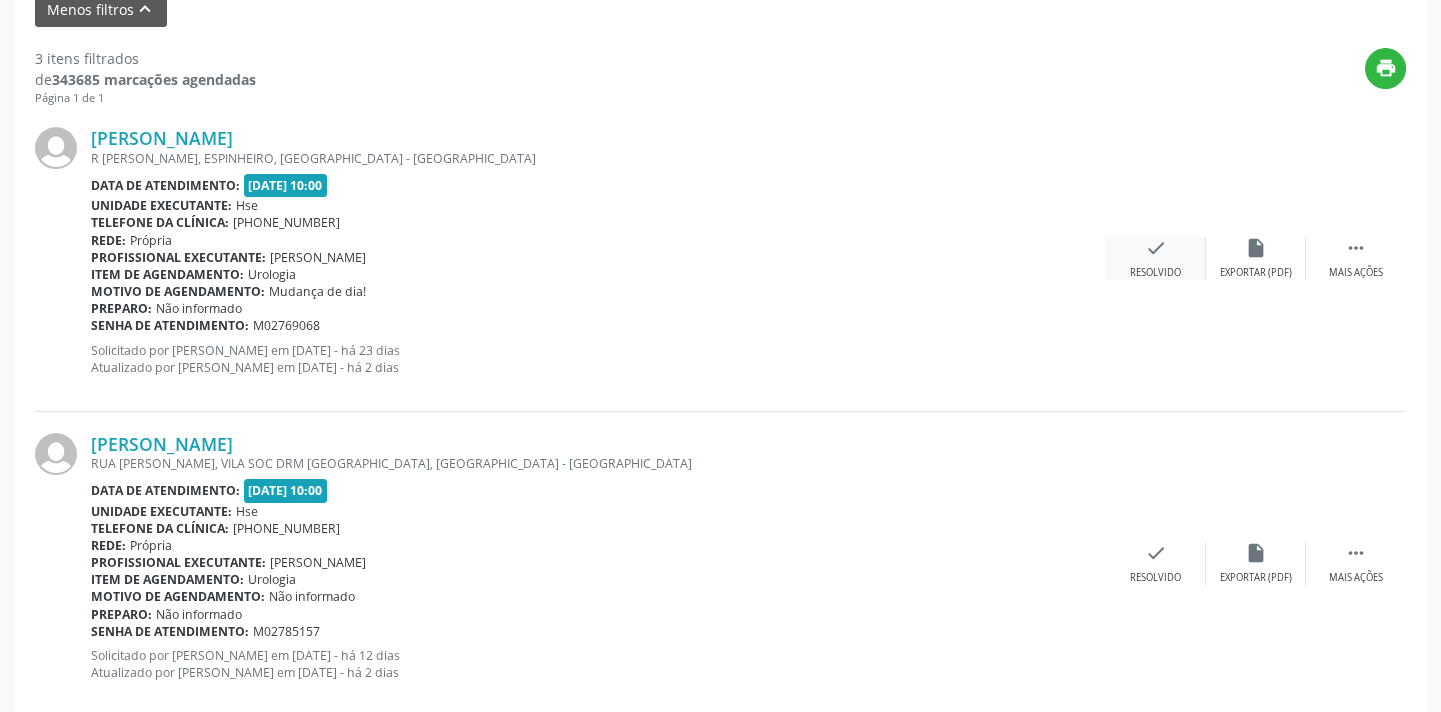 click on "check
Resolvido" at bounding box center (1156, 258) 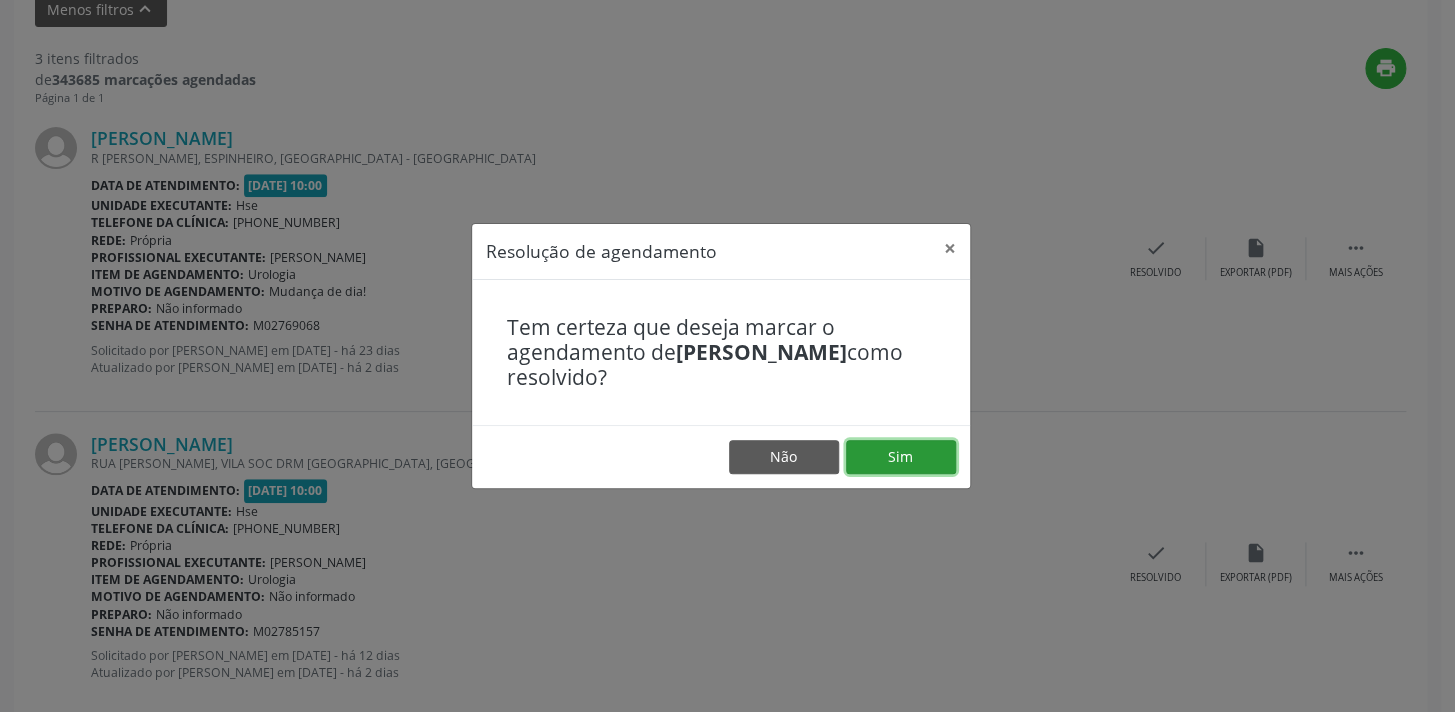 click on "Sim" at bounding box center (901, 457) 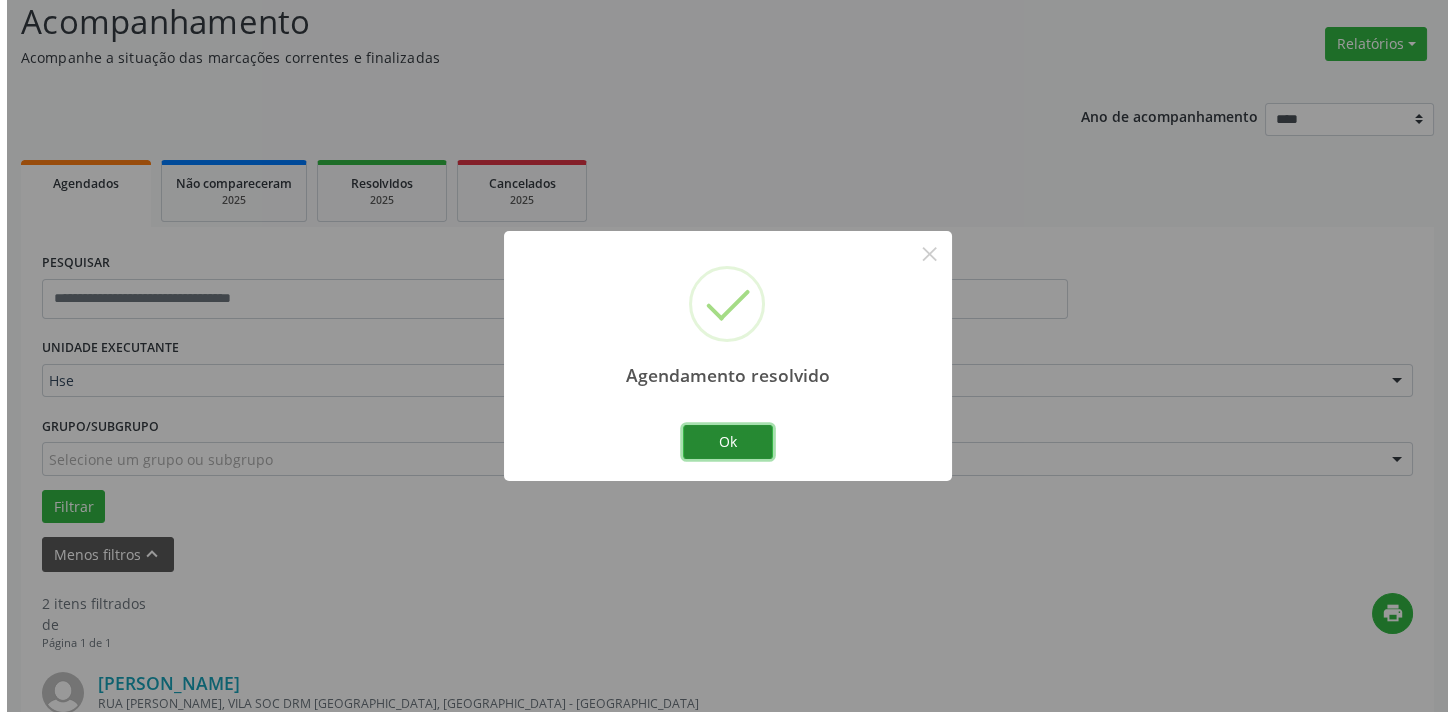 scroll, scrollTop: 684, scrollLeft: 0, axis: vertical 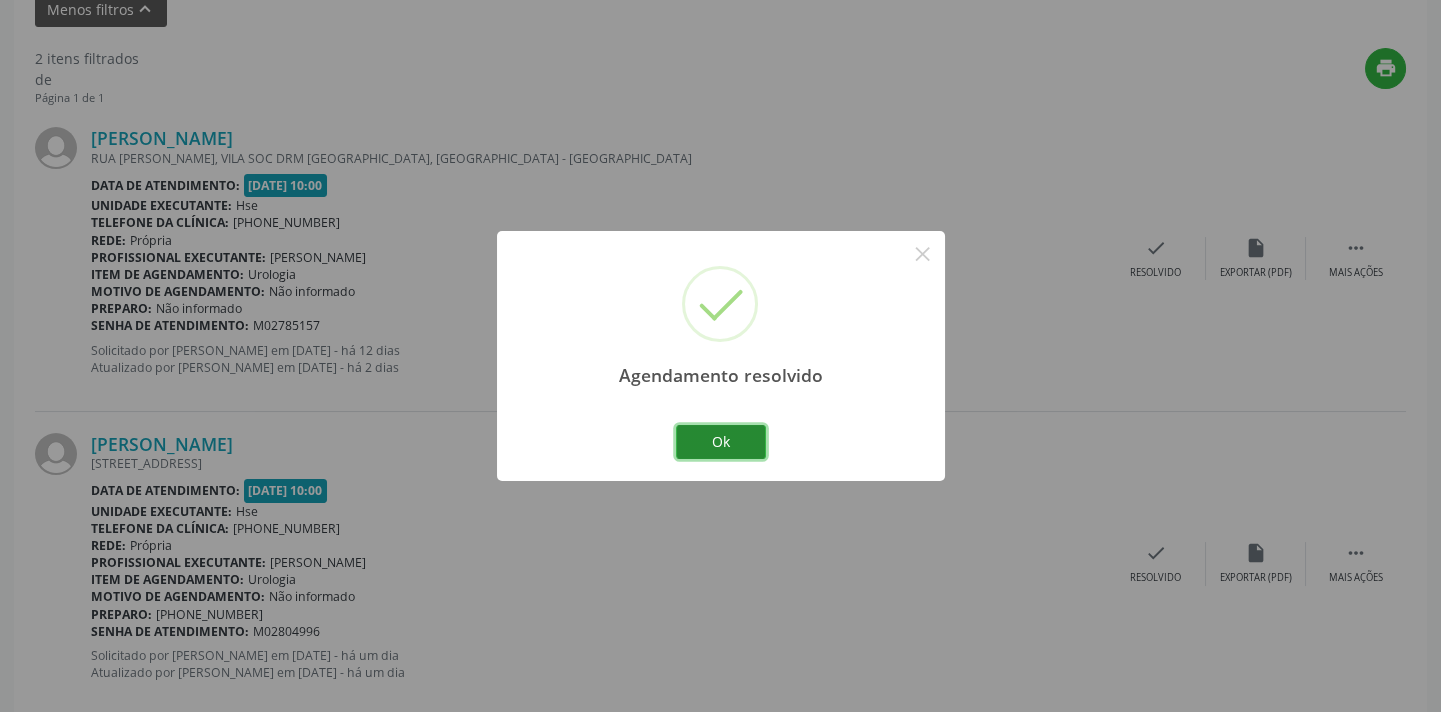 click on "Ok" at bounding box center (721, 442) 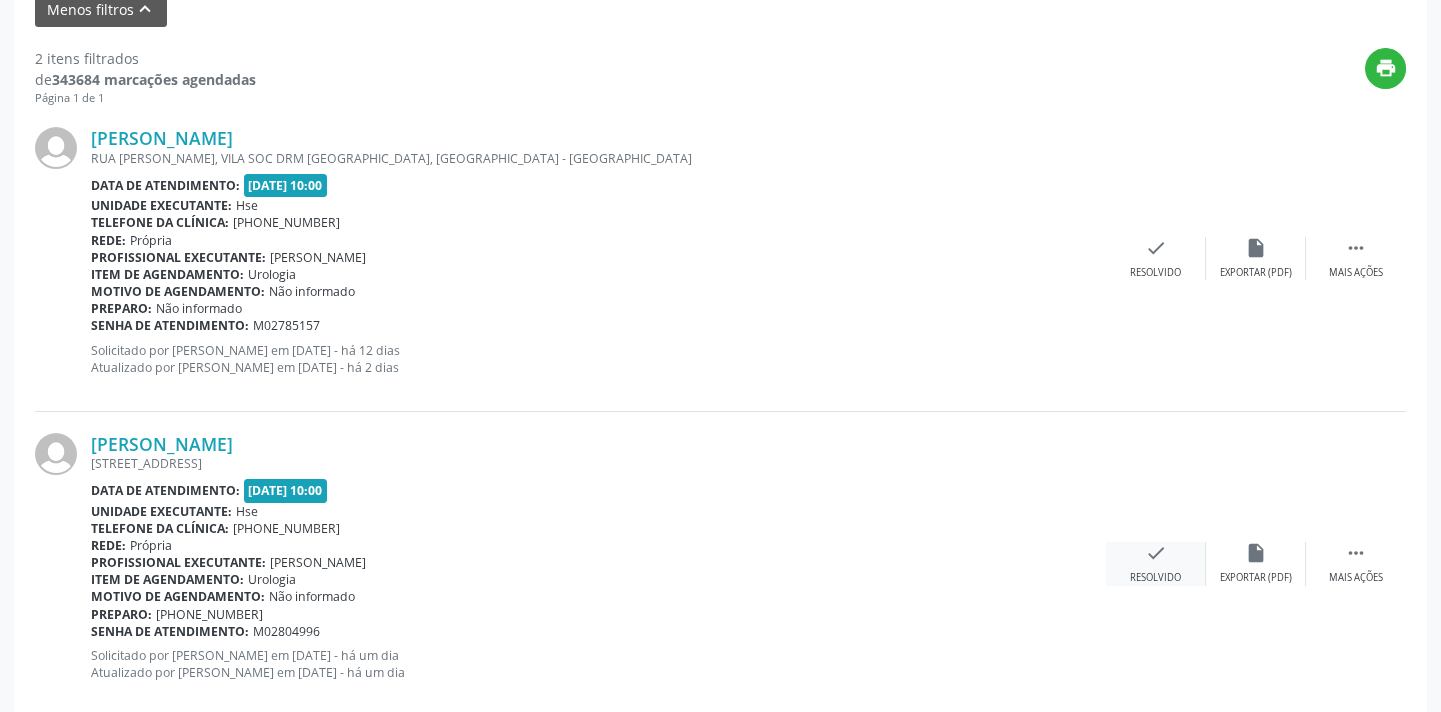 click on "check
Resolvido" at bounding box center (1156, 563) 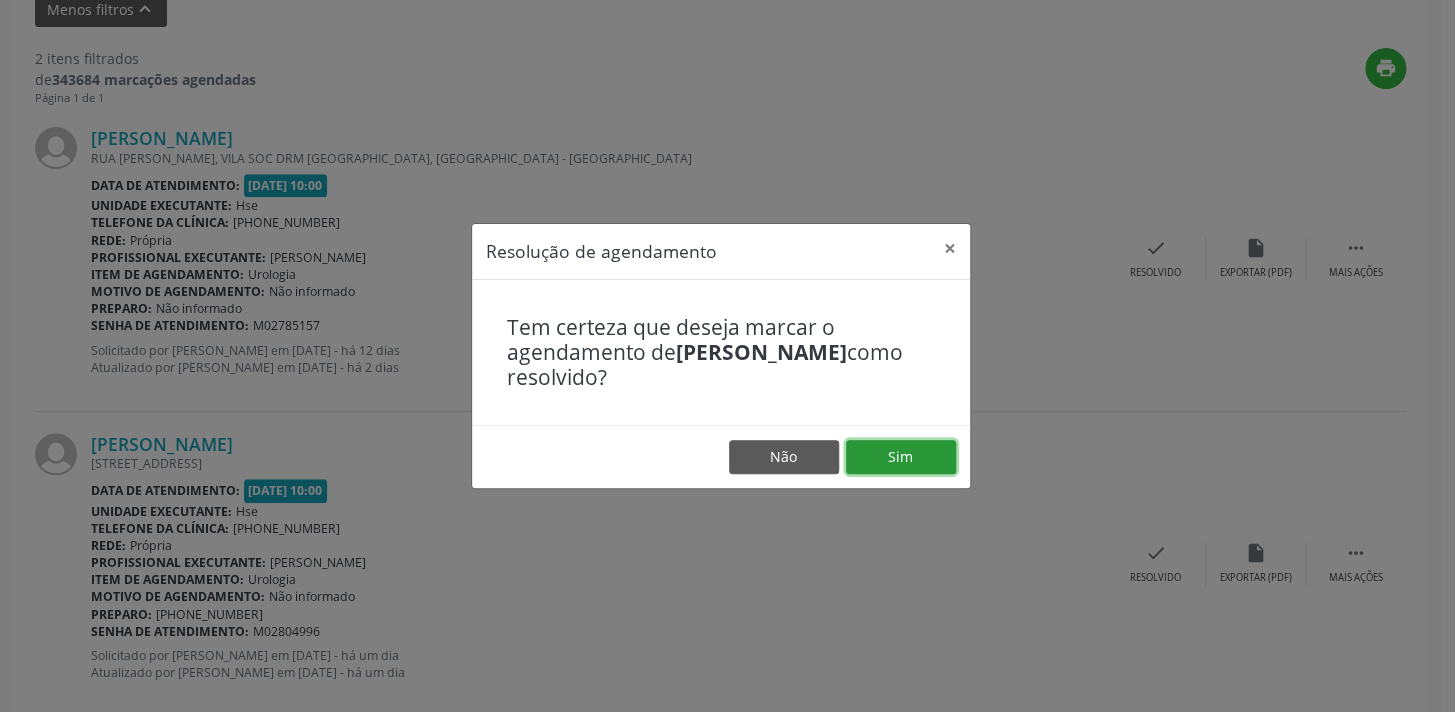 click on "Sim" at bounding box center (901, 457) 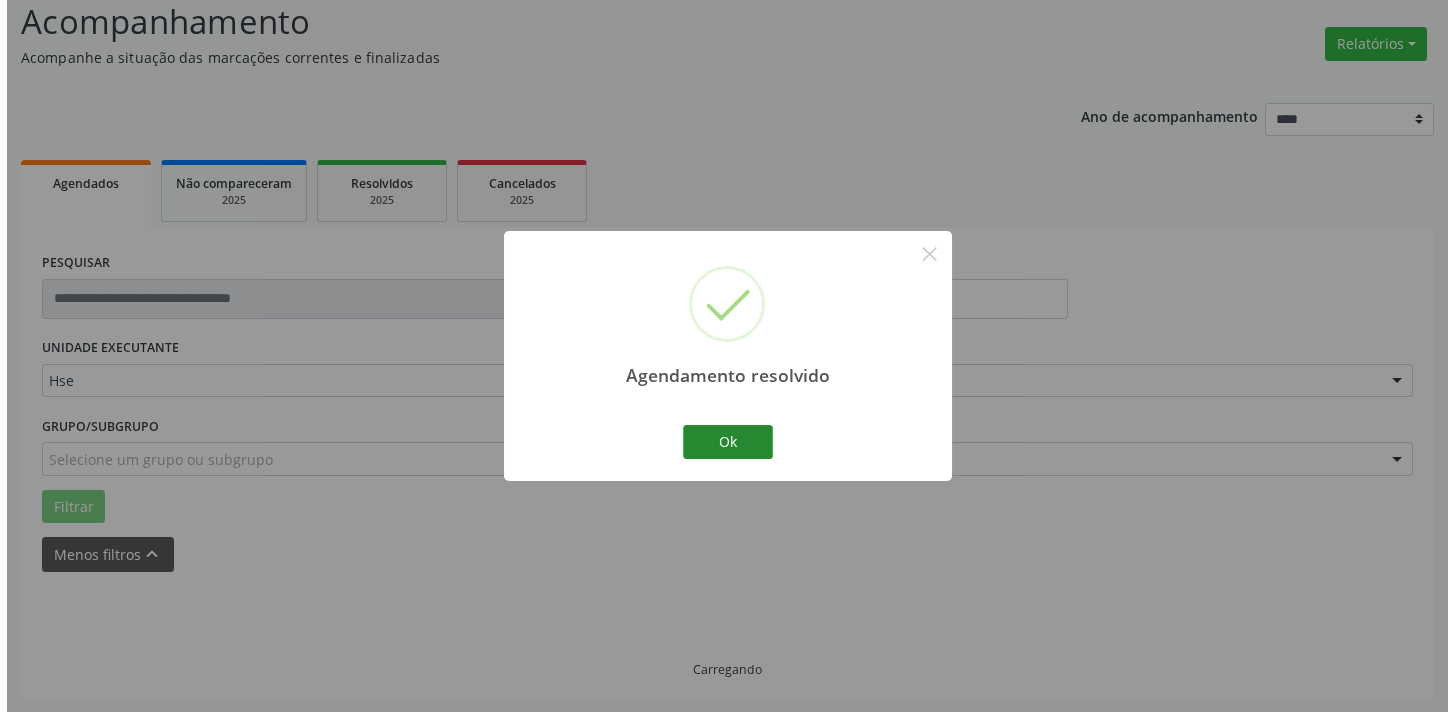 scroll, scrollTop: 417, scrollLeft: 0, axis: vertical 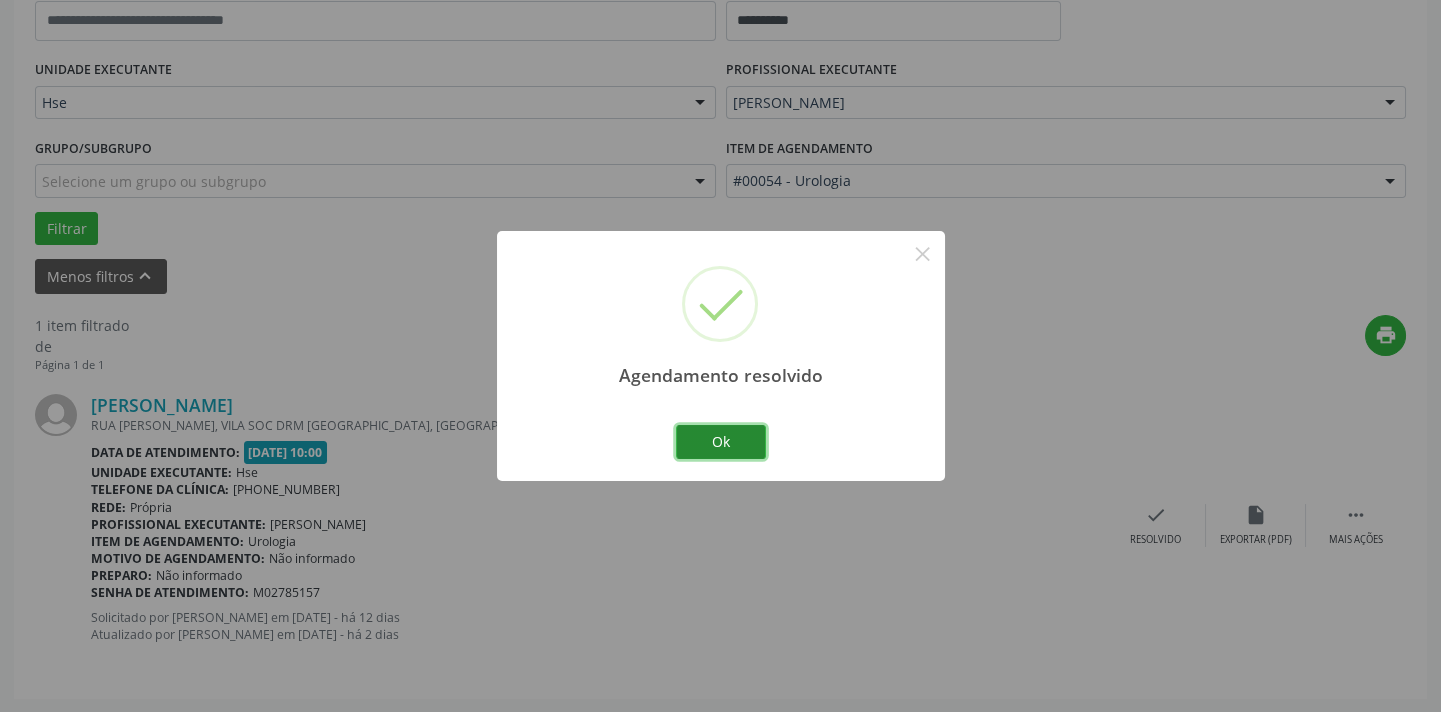 click on "Ok" at bounding box center [721, 442] 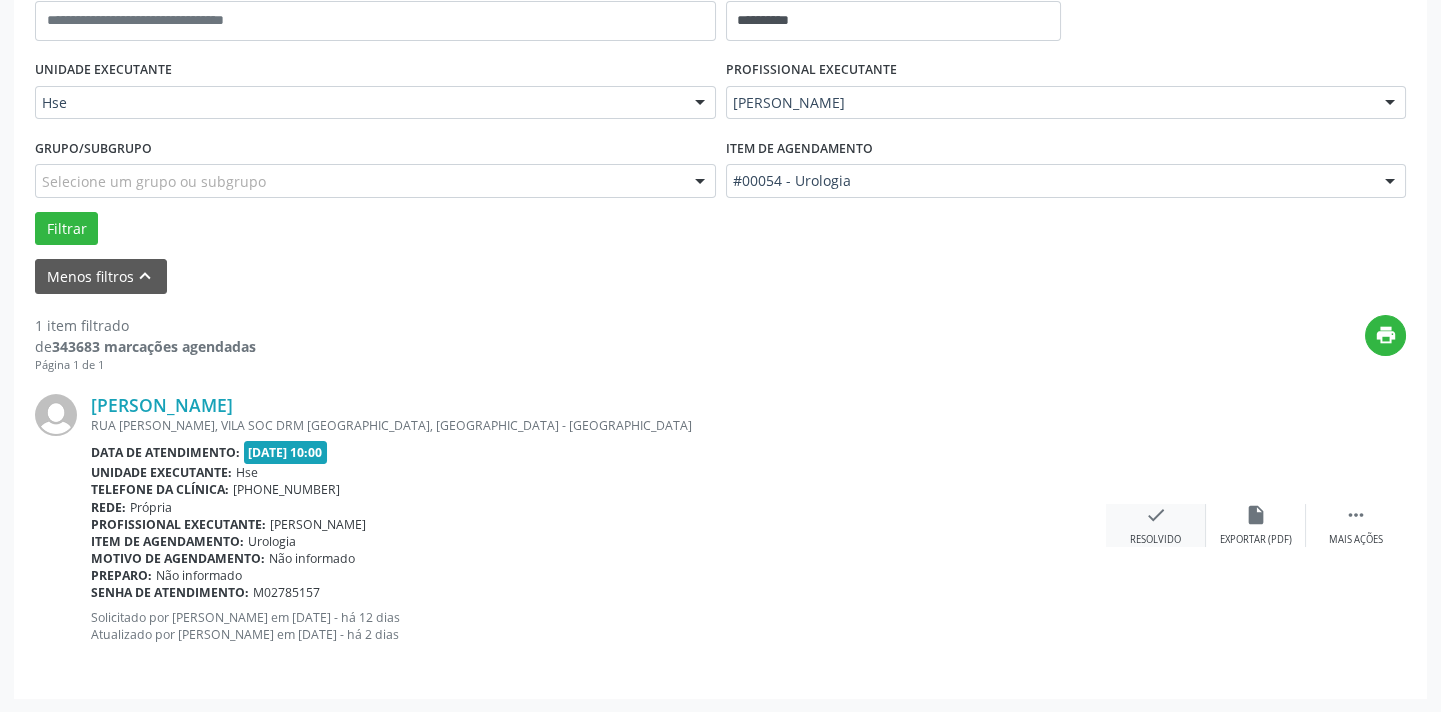 click on "Resolvido" at bounding box center (1155, 540) 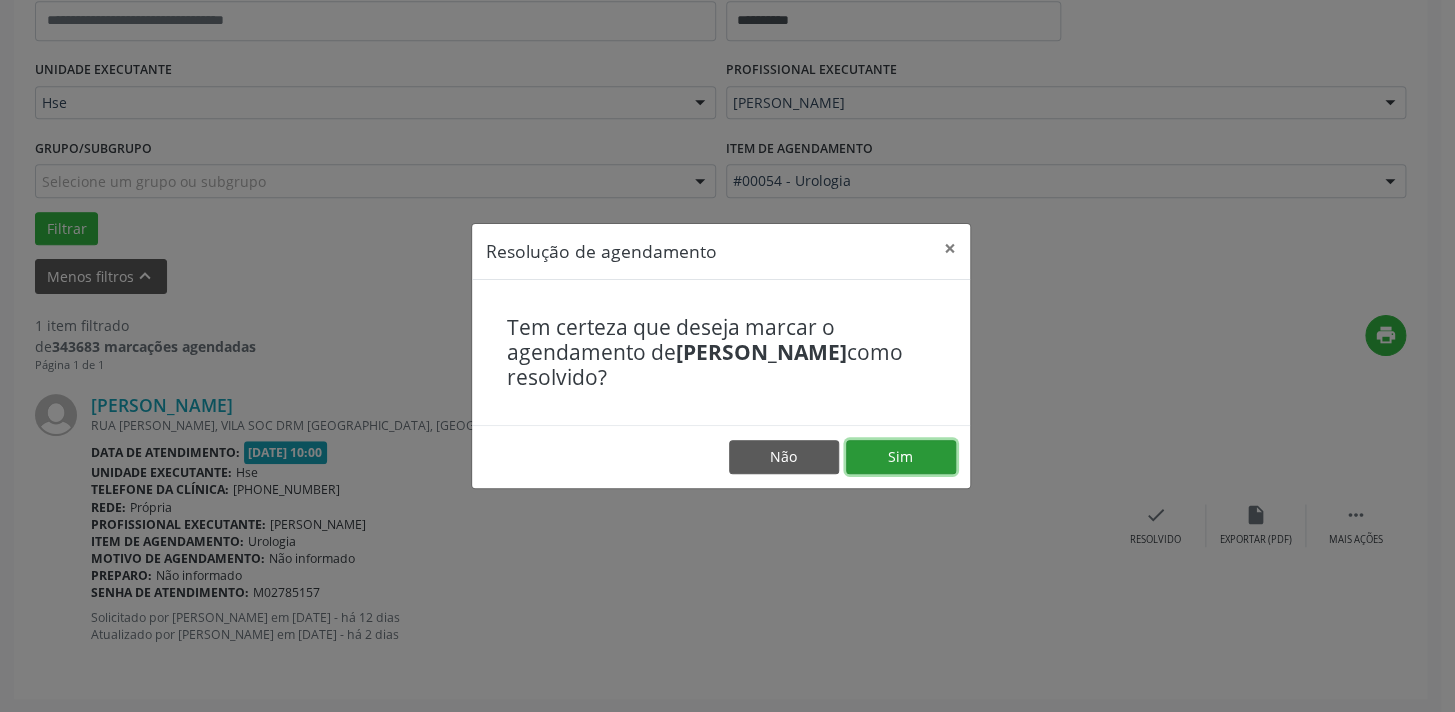 click on "Sim" at bounding box center (901, 457) 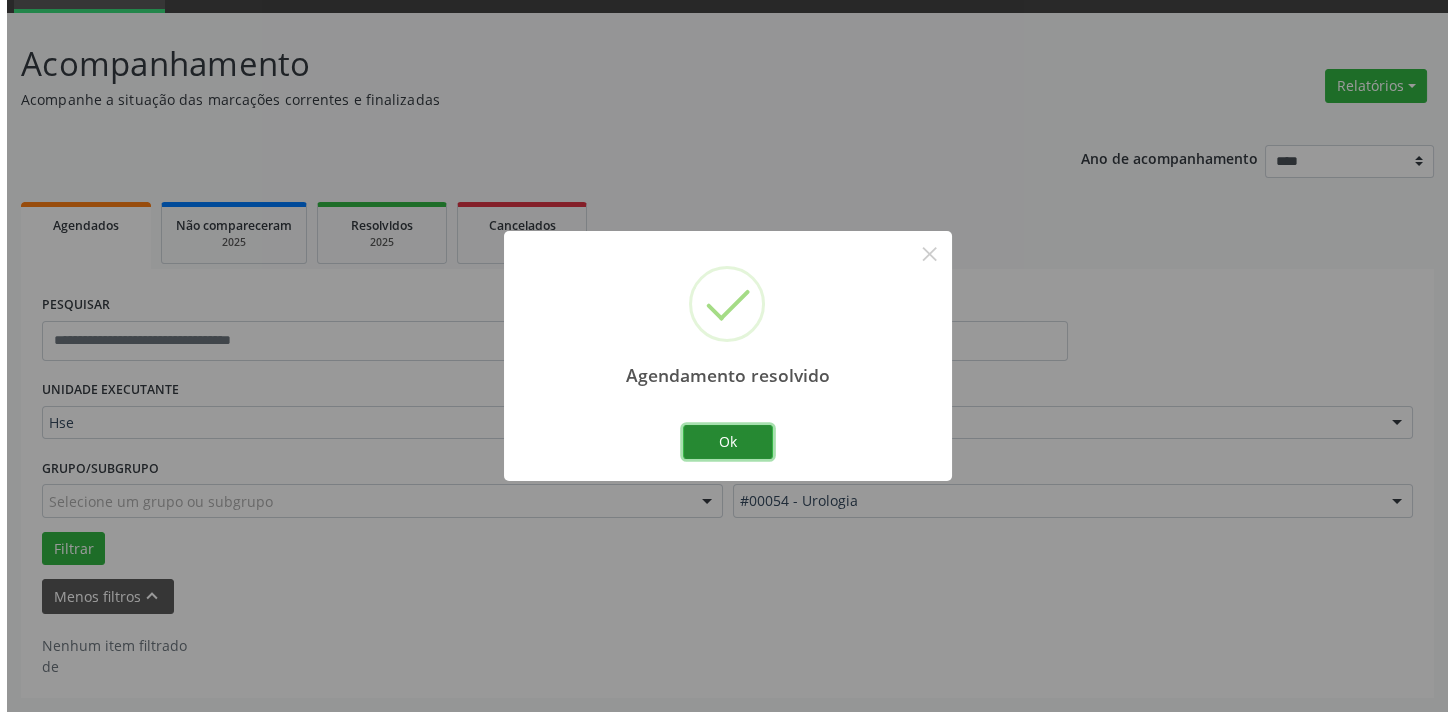 scroll, scrollTop: 95, scrollLeft: 0, axis: vertical 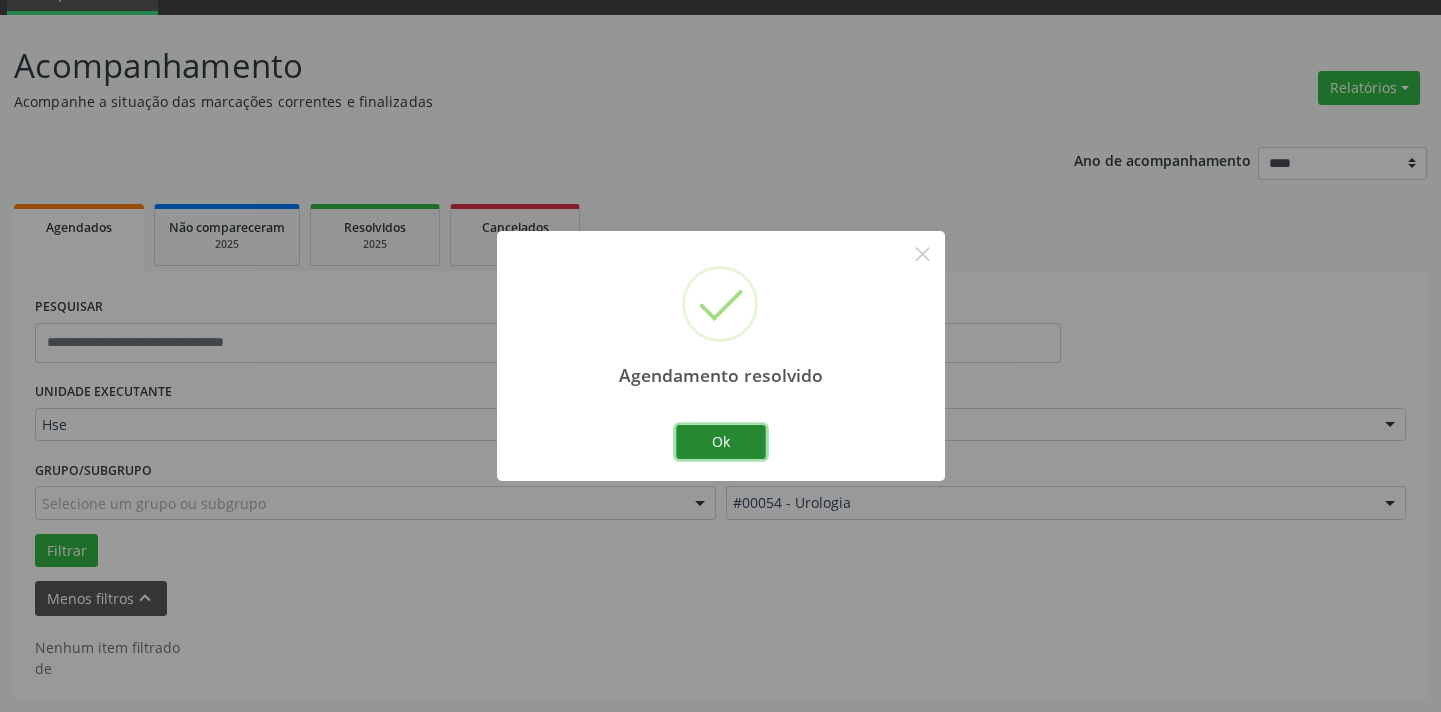 click on "Ok" at bounding box center [721, 442] 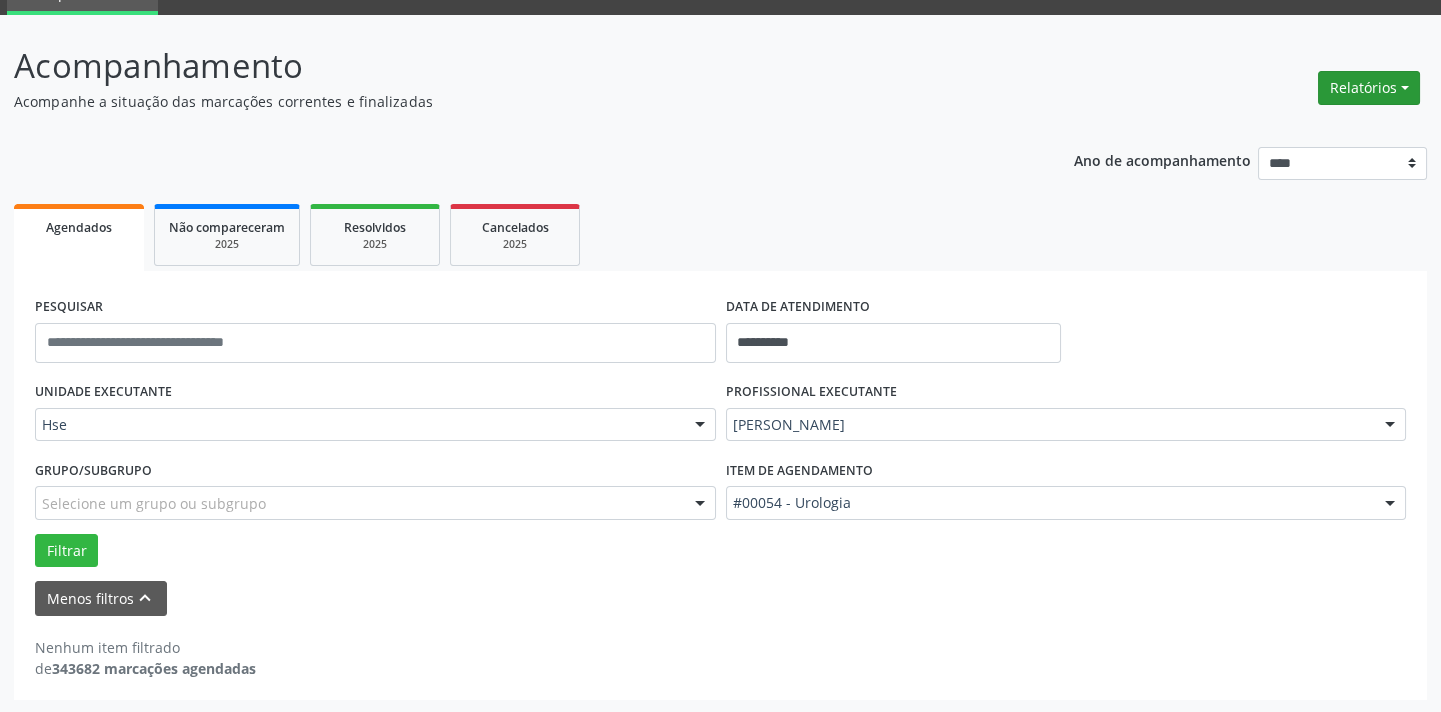click on "Relatórios" at bounding box center [1369, 88] 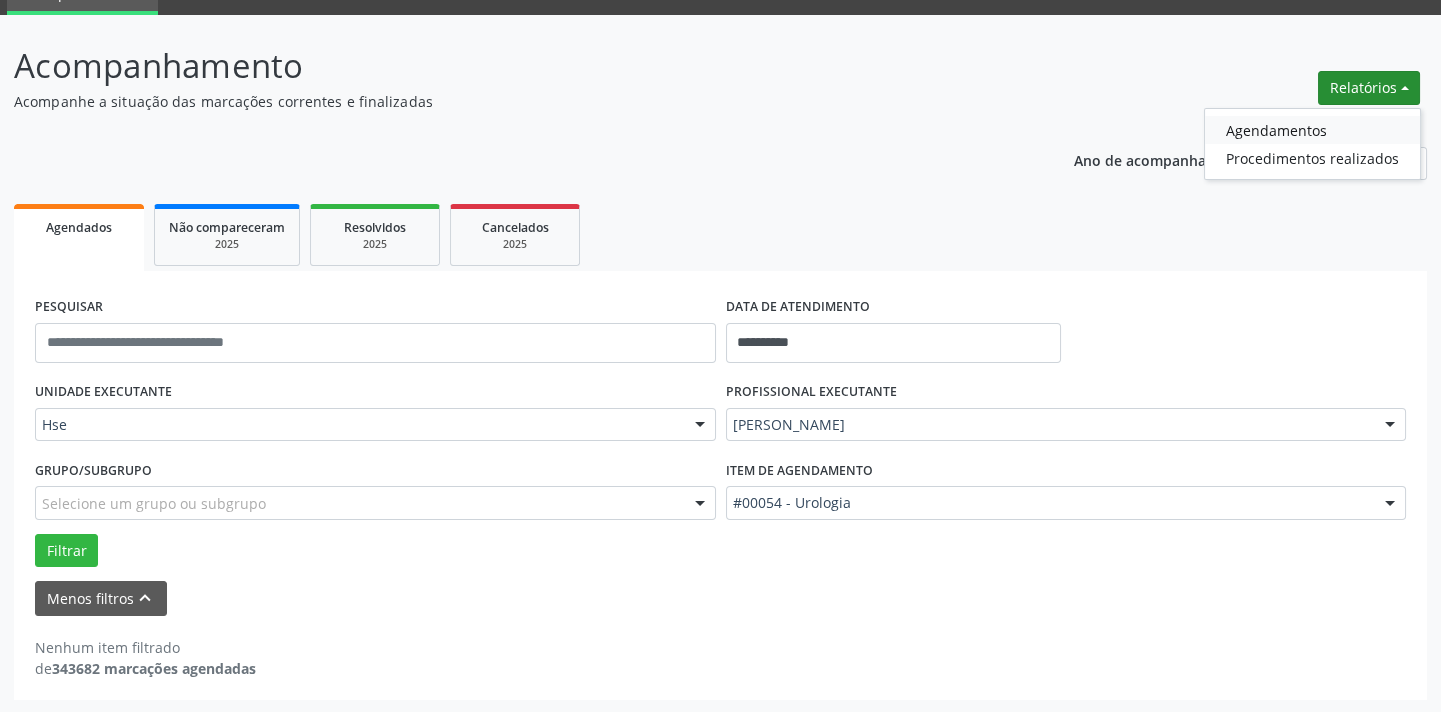 click on "Agendamentos" at bounding box center [1312, 130] 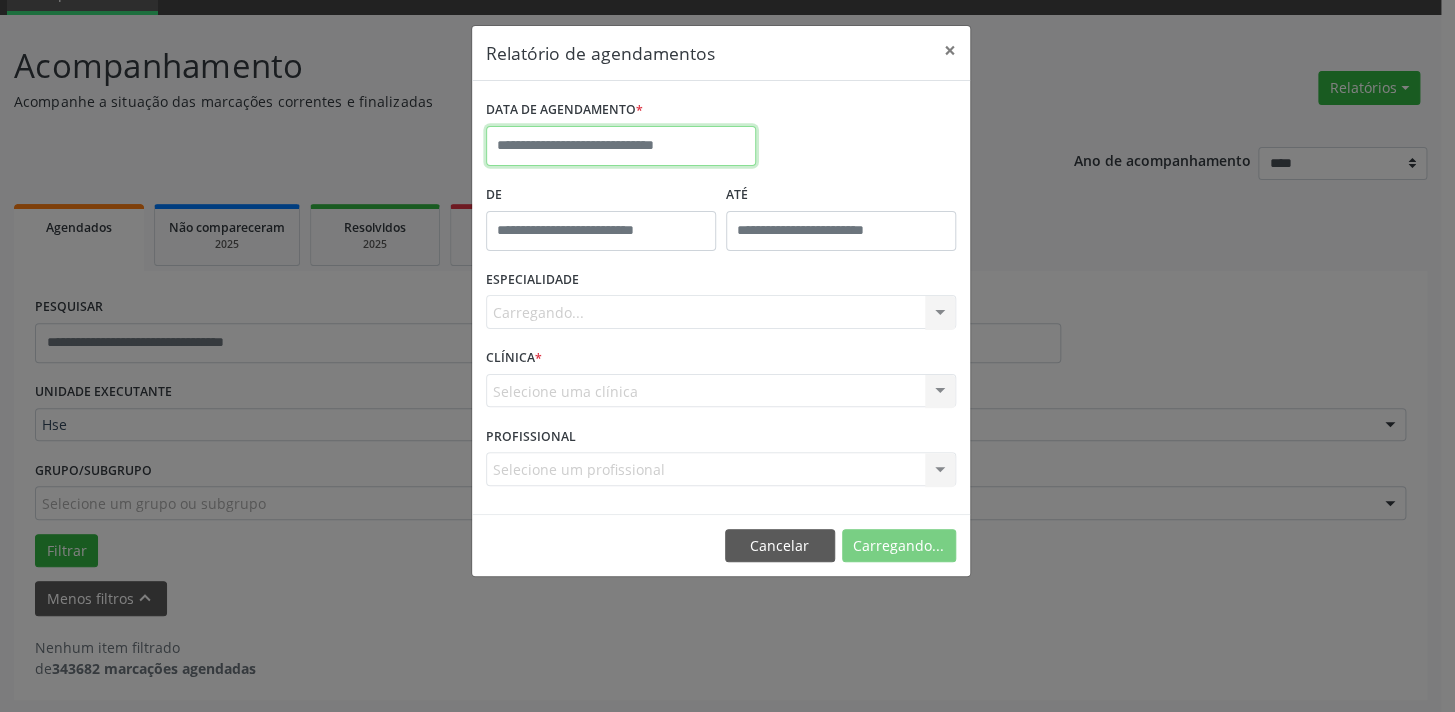 click at bounding box center [621, 146] 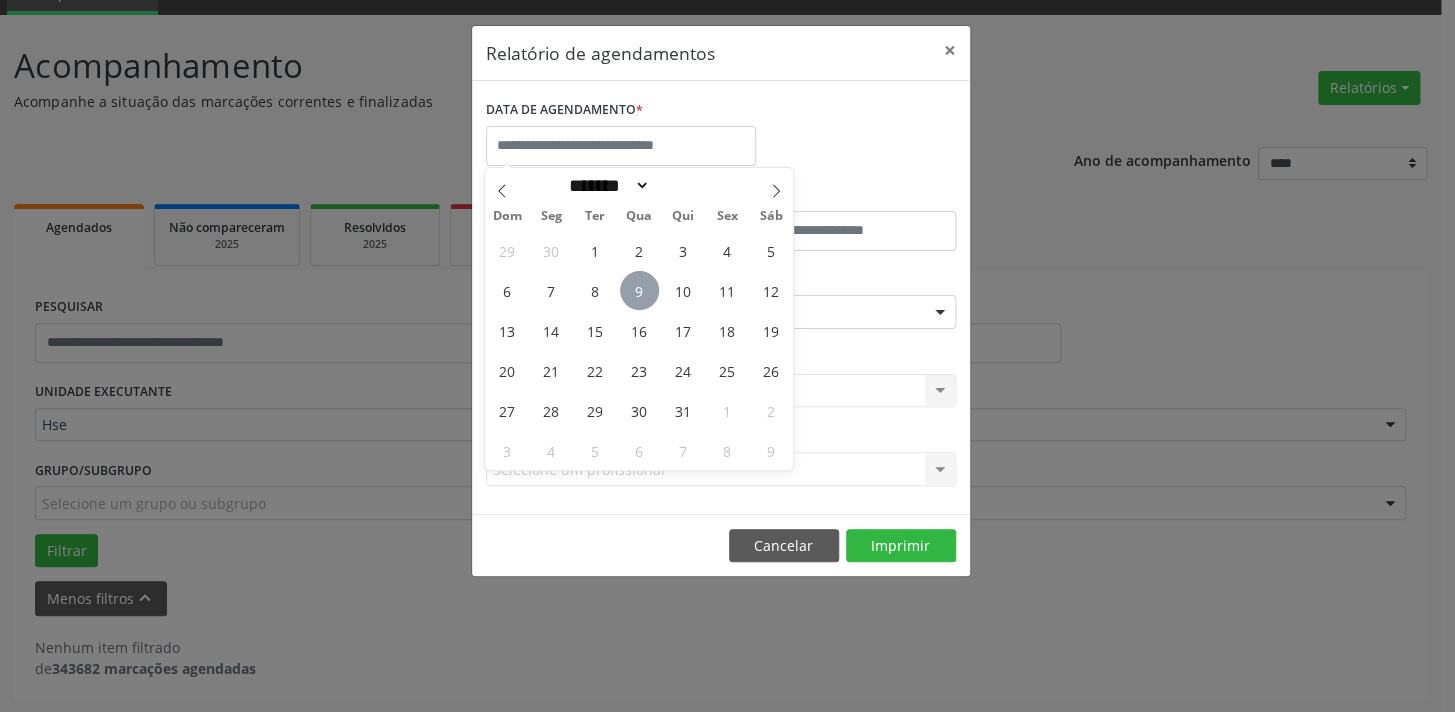 click on "9" at bounding box center [639, 290] 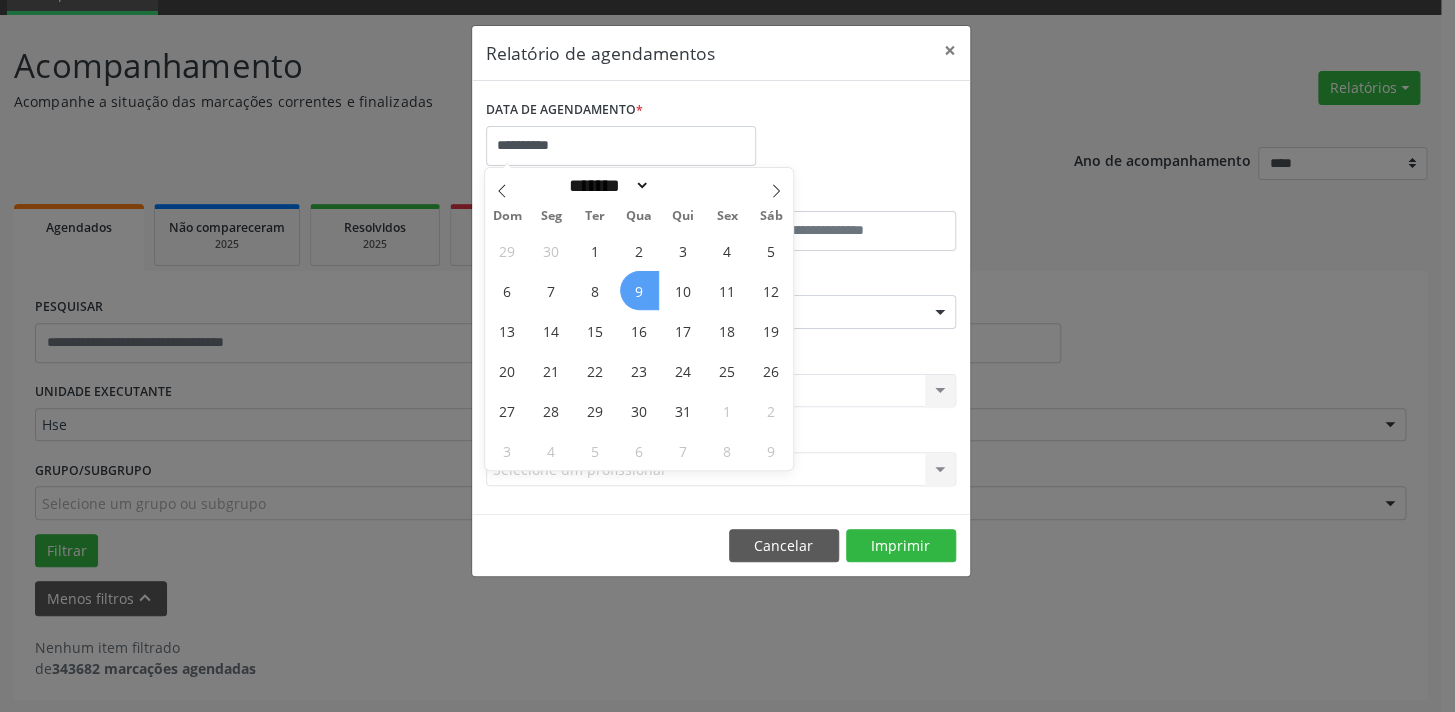 click on "9" at bounding box center [639, 290] 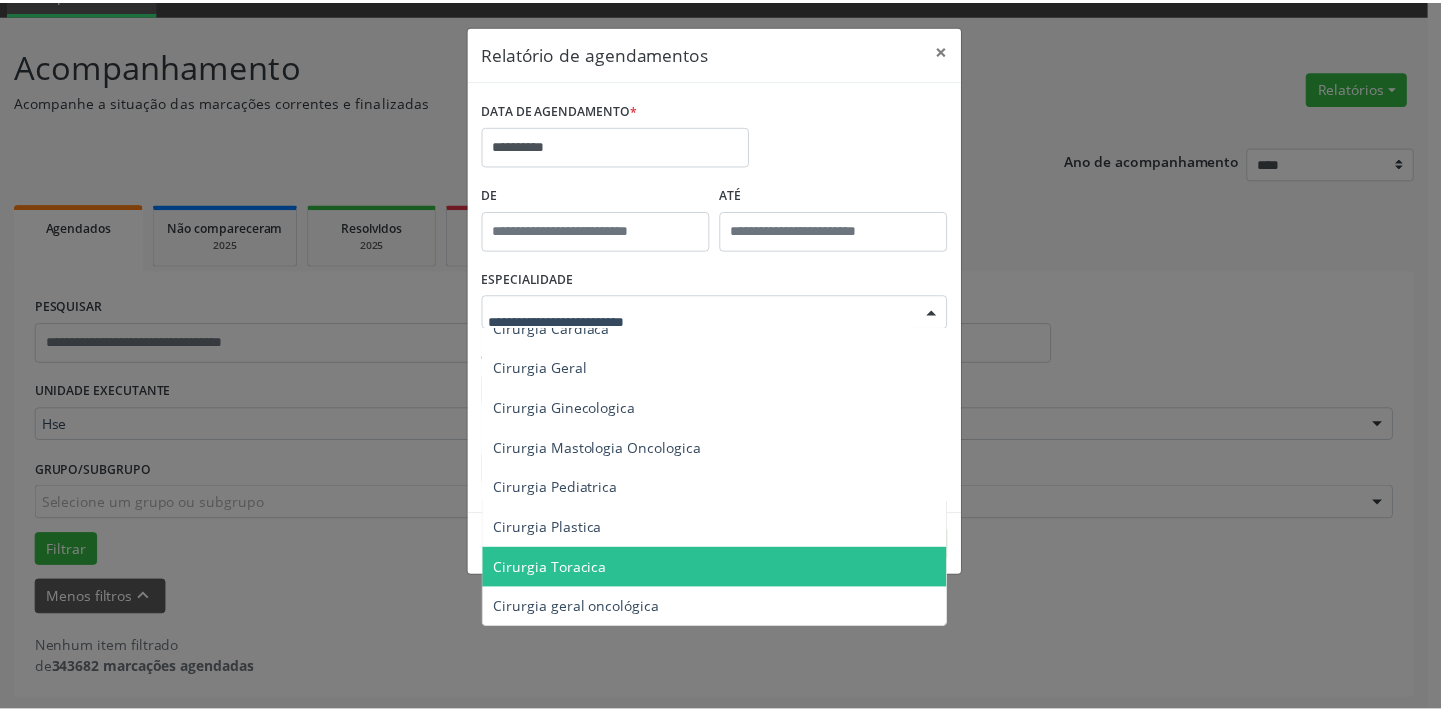 scroll, scrollTop: 0, scrollLeft: 0, axis: both 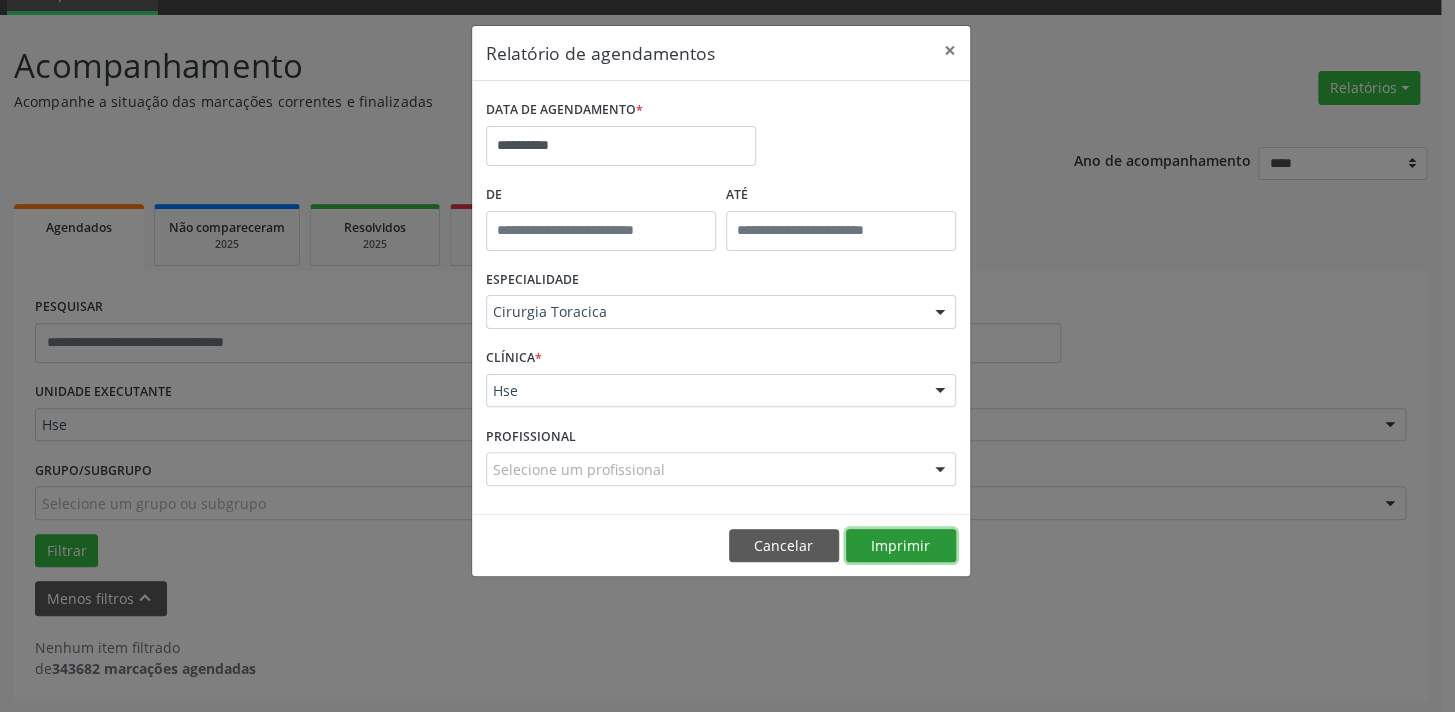 click on "Imprimir" at bounding box center (901, 546) 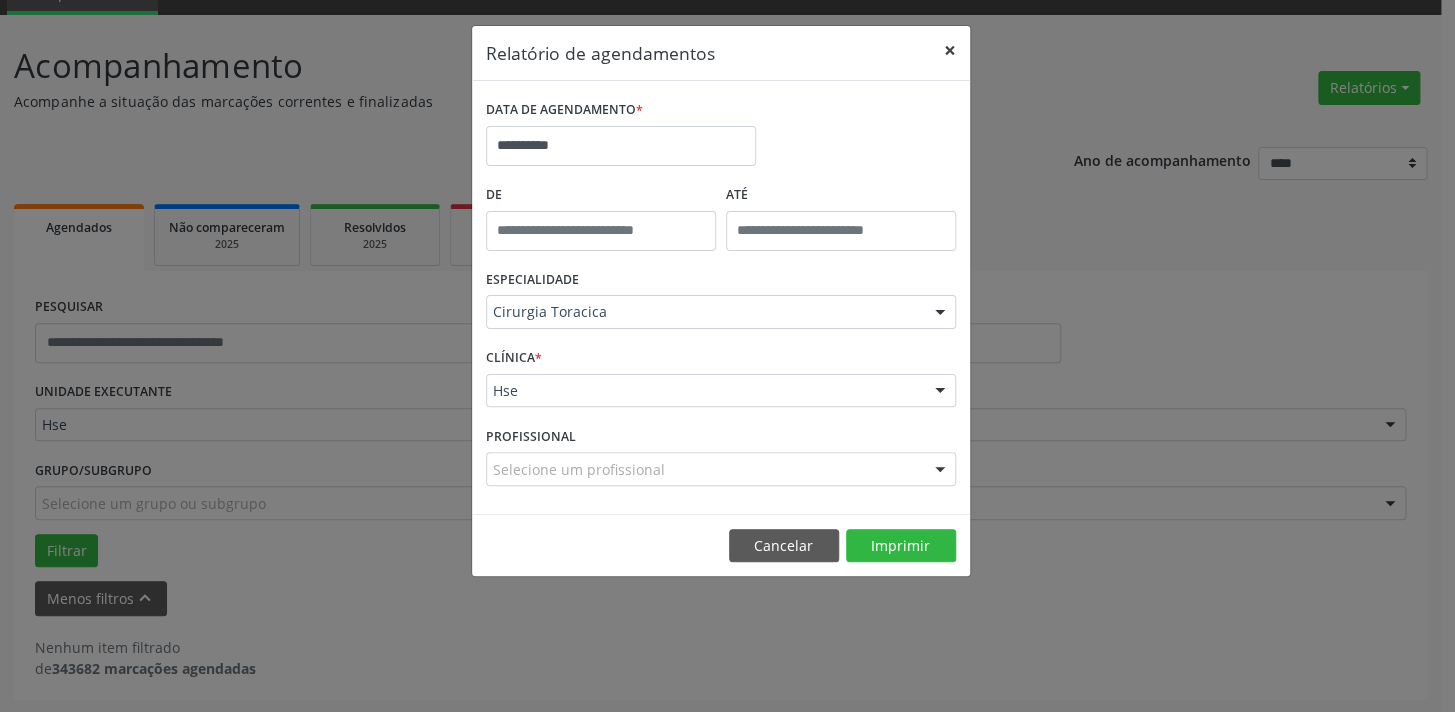 click on "×" at bounding box center [950, 50] 